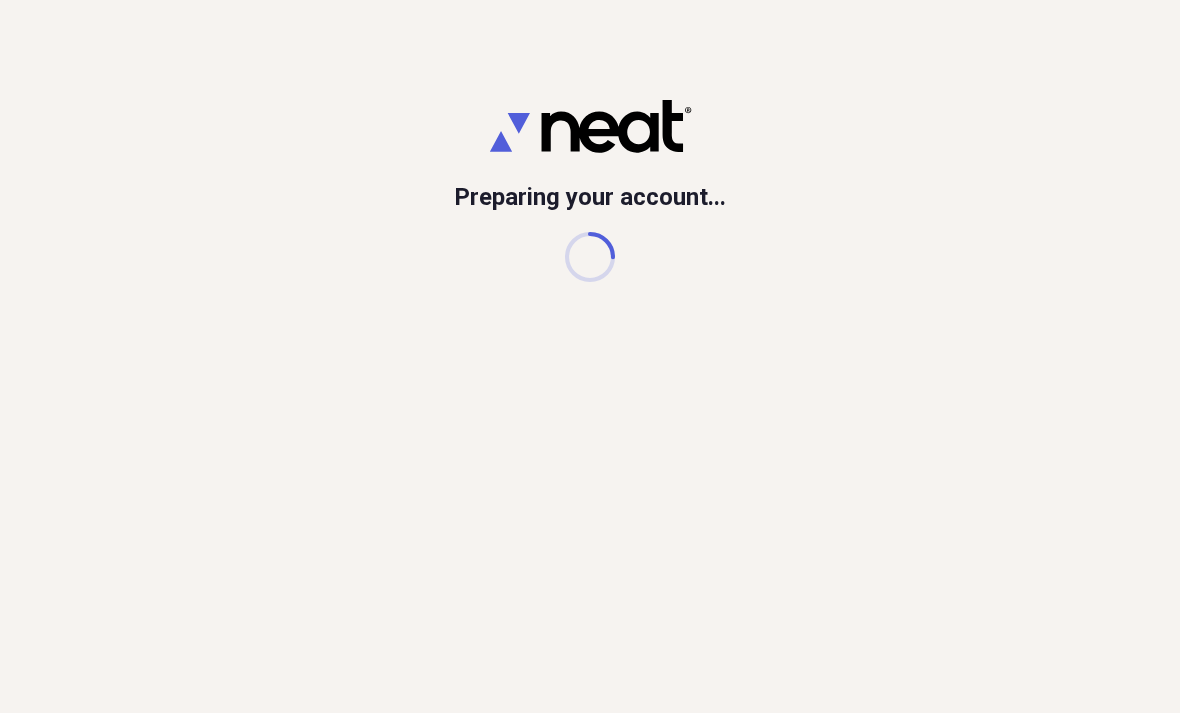 scroll, scrollTop: 0, scrollLeft: 0, axis: both 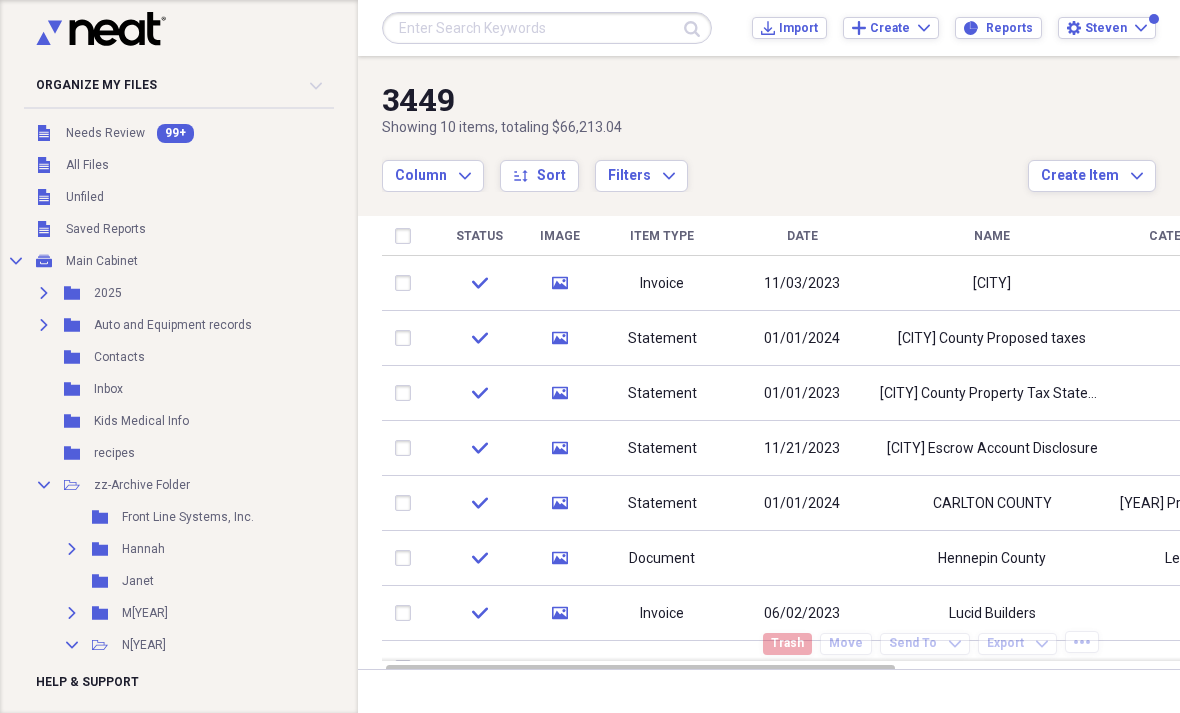 click 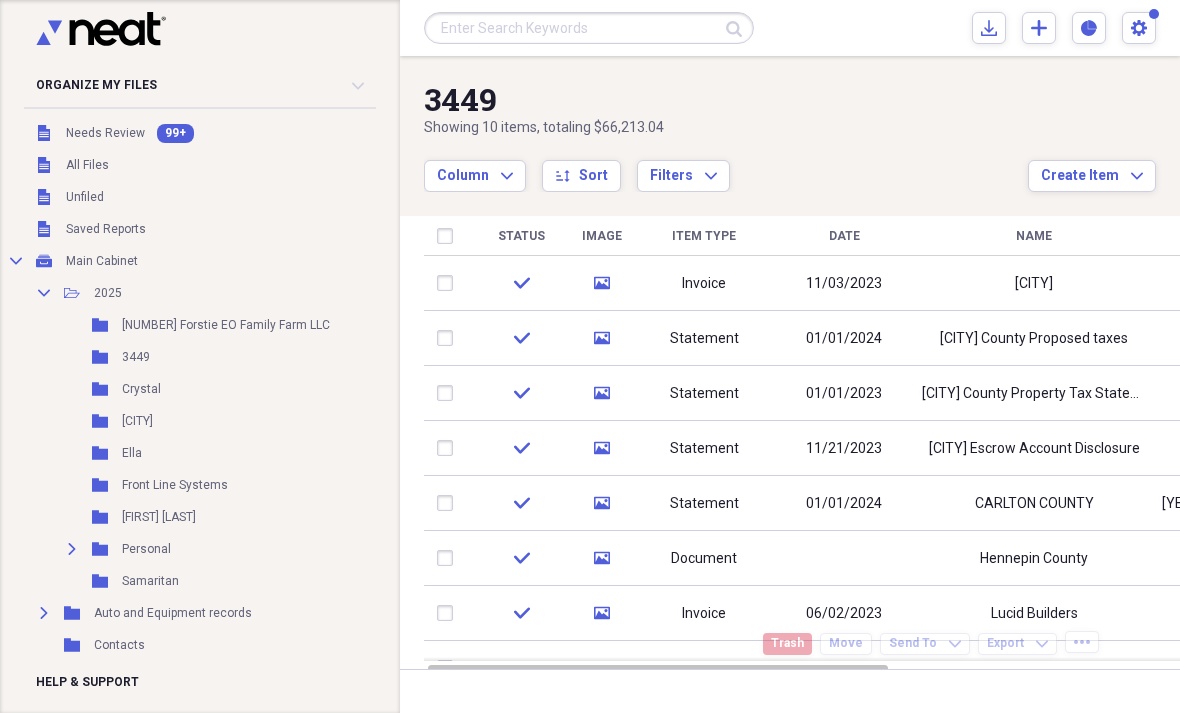 click 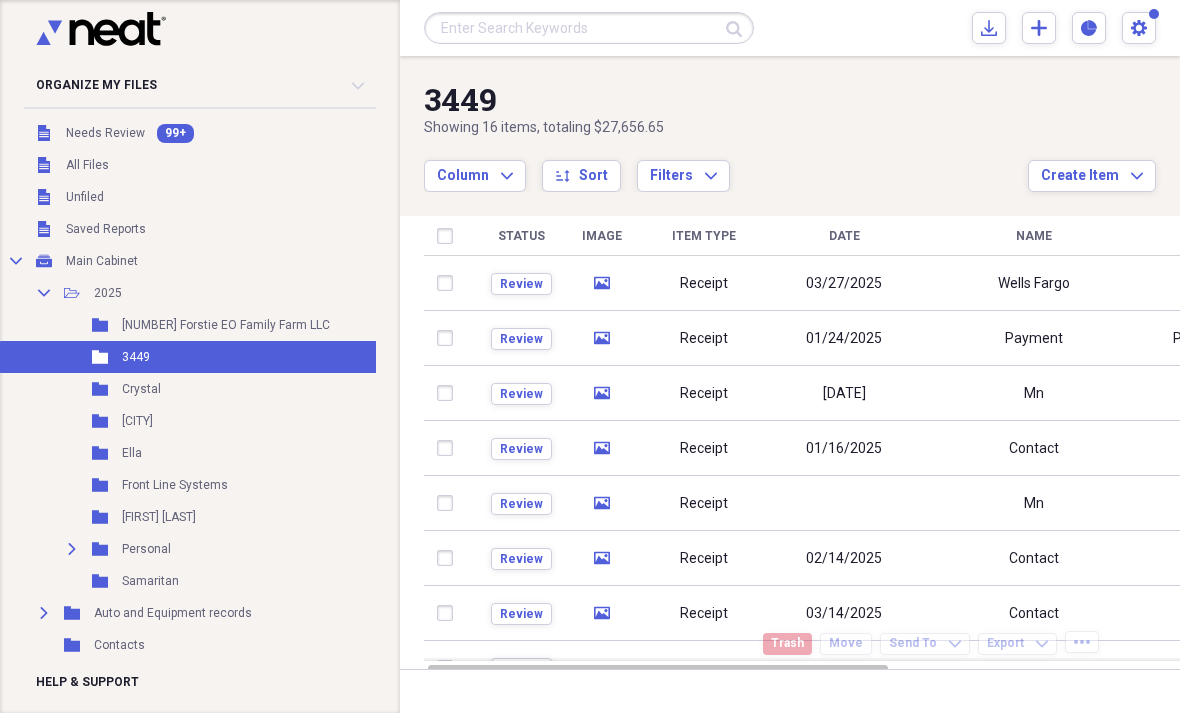 click on "03/27/2025" at bounding box center (844, 283) 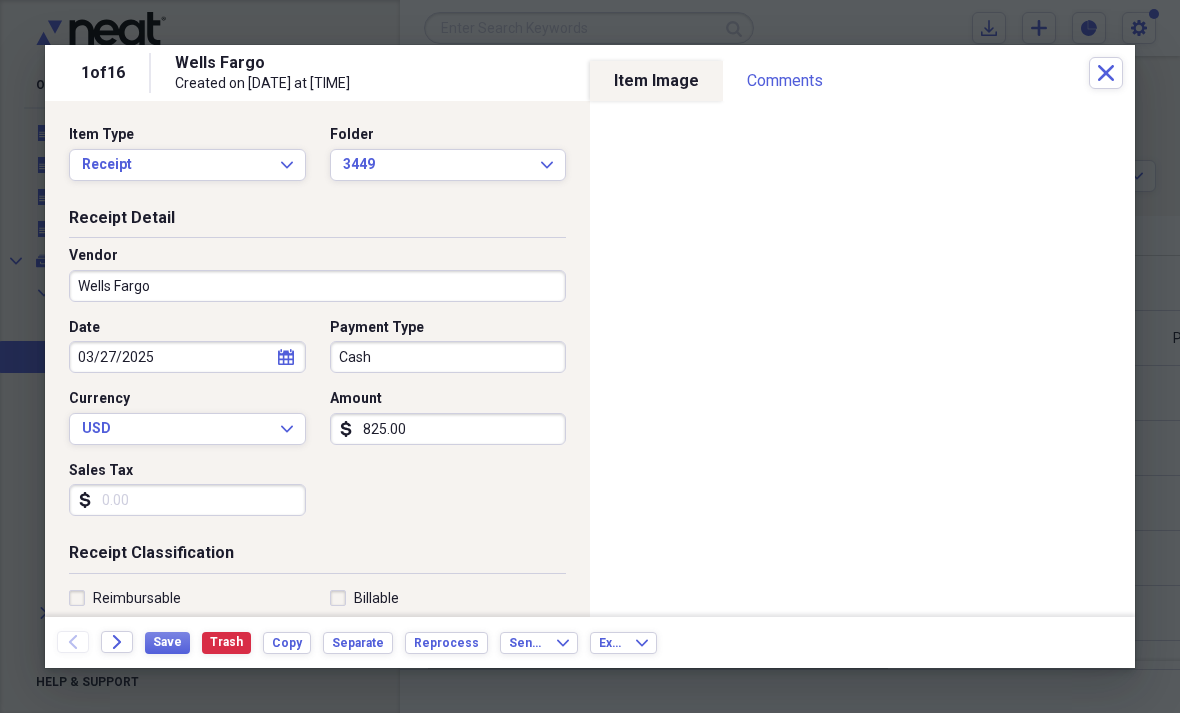 click on "Forward" at bounding box center (117, 642) 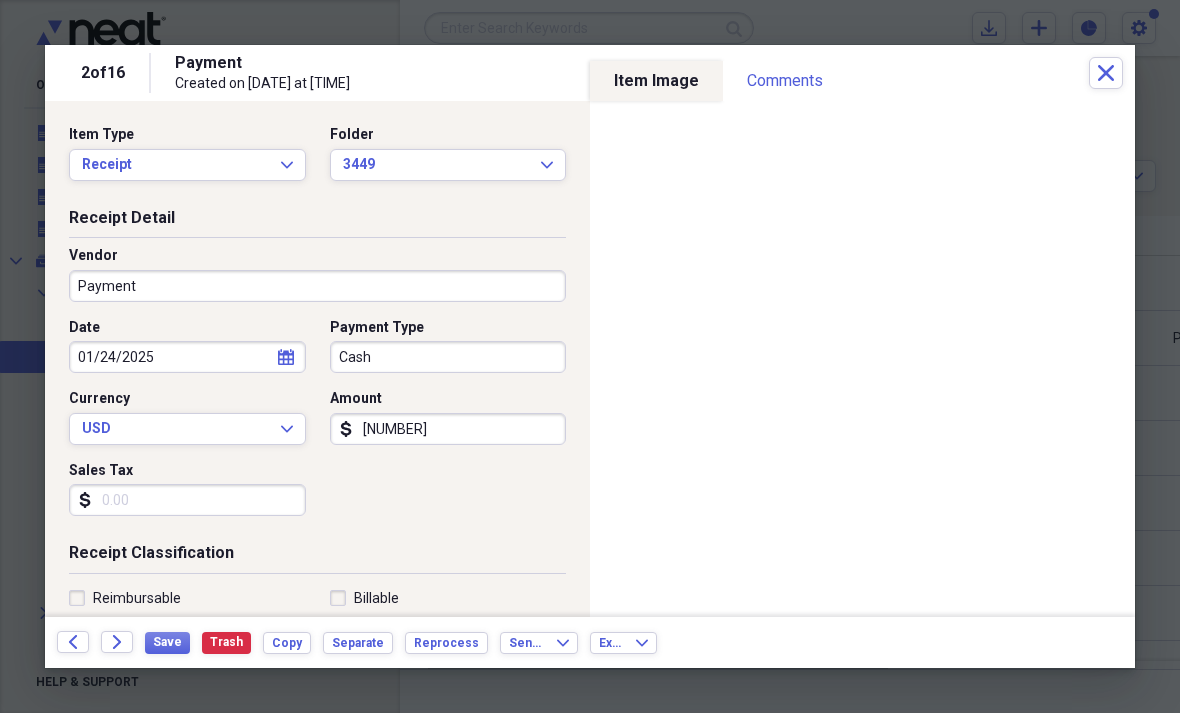click on "Back Forward Save Trash Copy Separate Reprocess Send To Expand Export Expand" at bounding box center (590, 642) 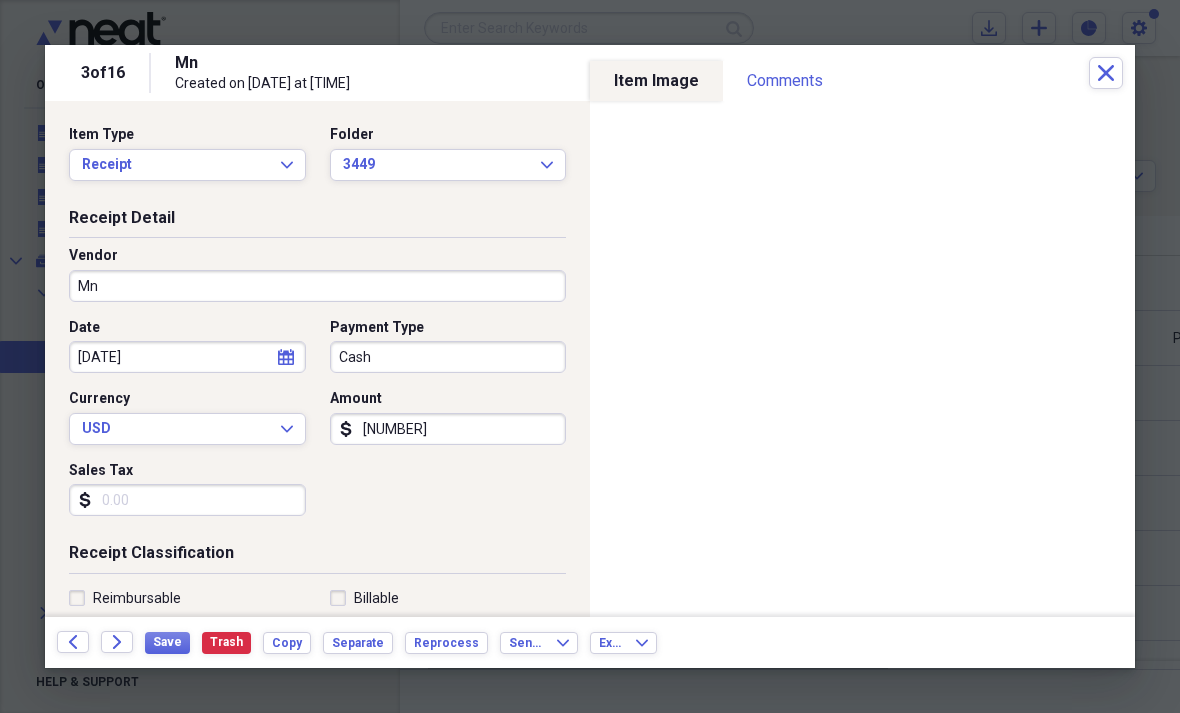 click 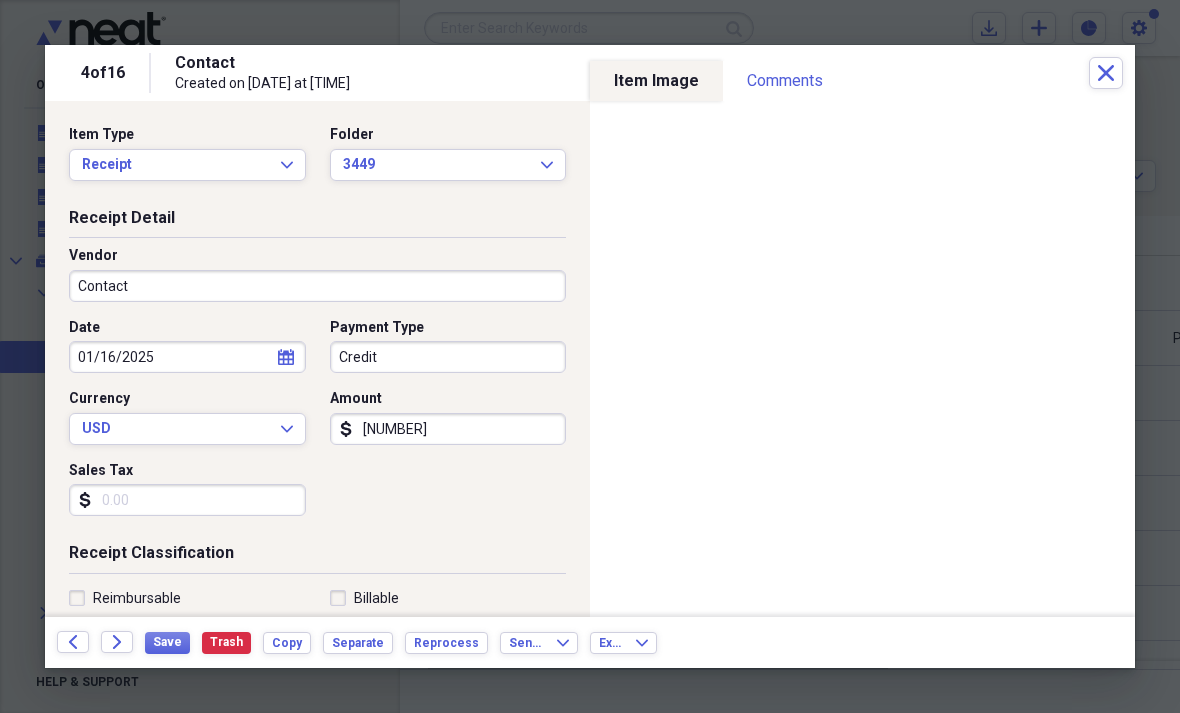 click on "Forward" at bounding box center [117, 642] 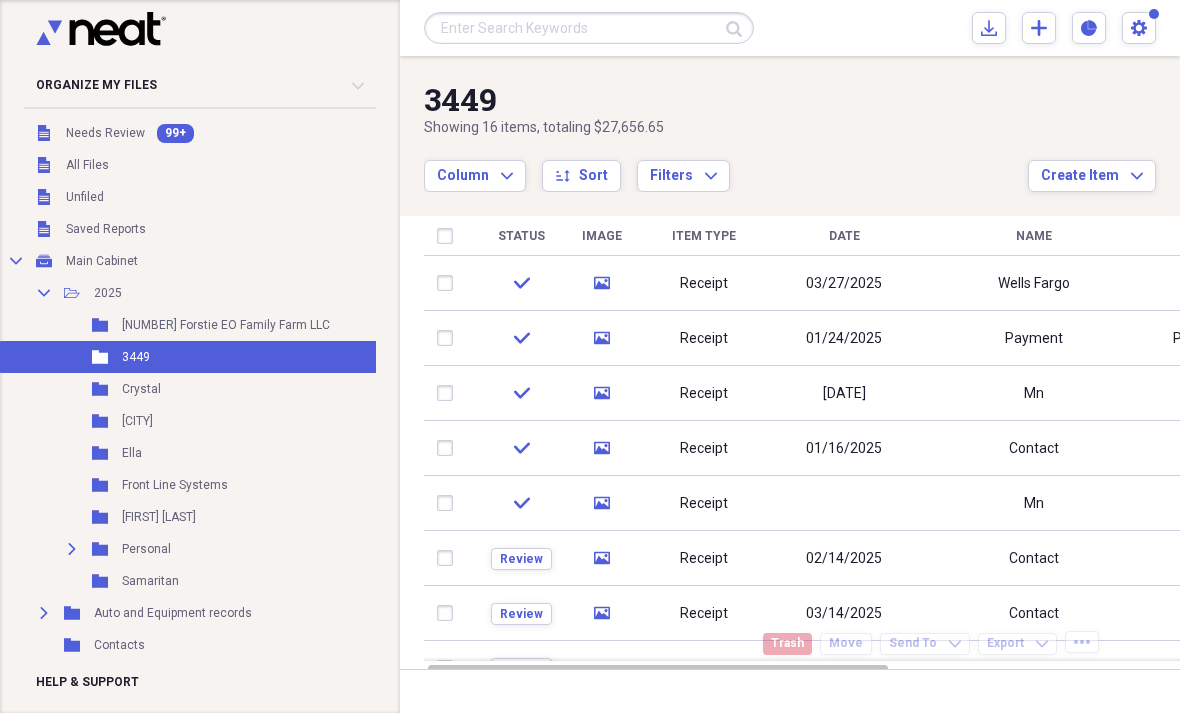 click 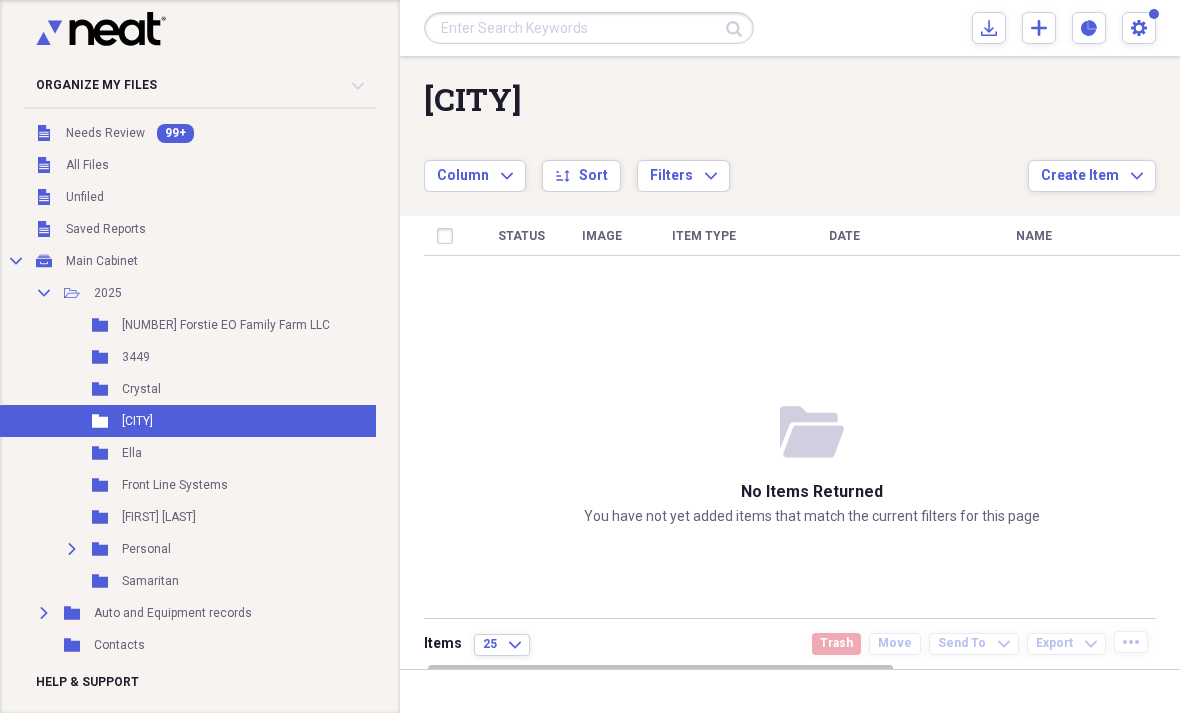 click on "Expand" 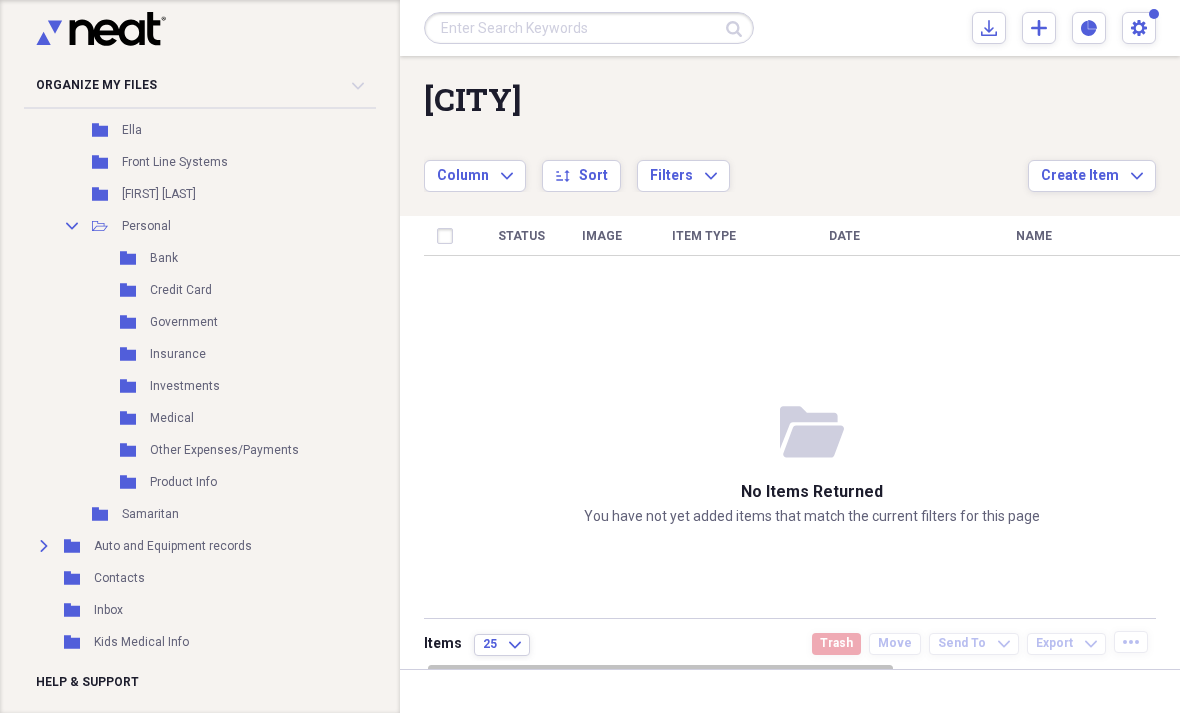 scroll, scrollTop: 326, scrollLeft: 0, axis: vertical 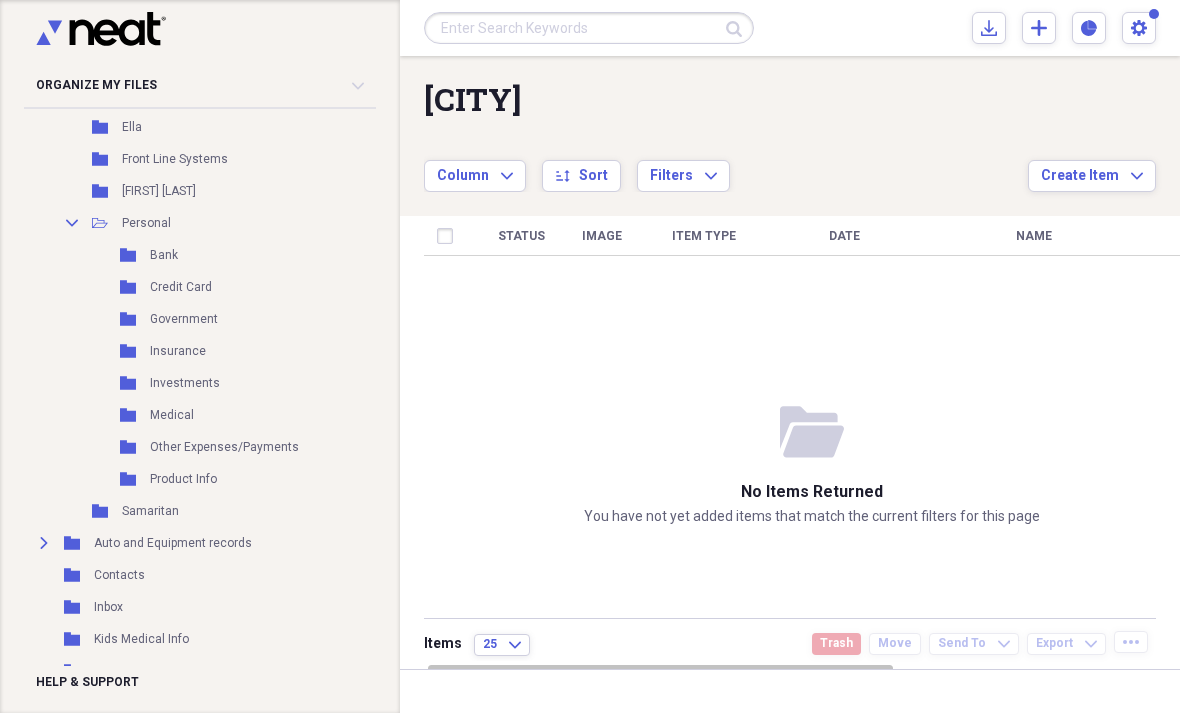 click 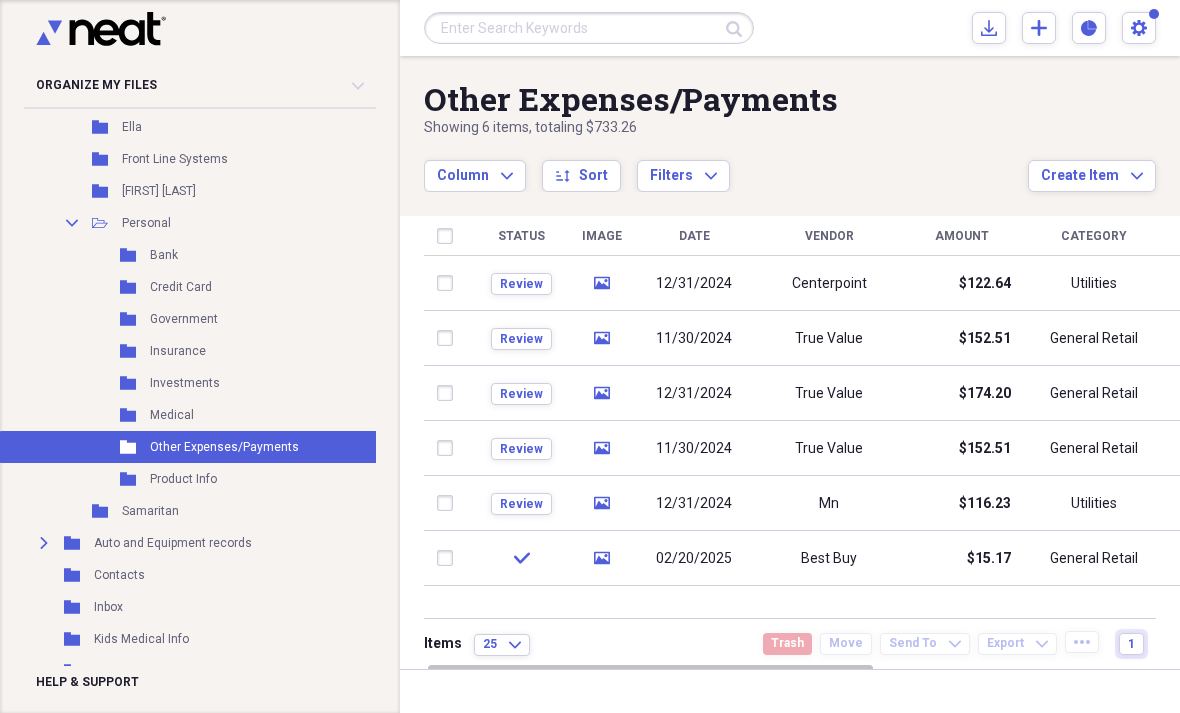 click on "Folder Product Info Add Folder" at bounding box center [195, 479] 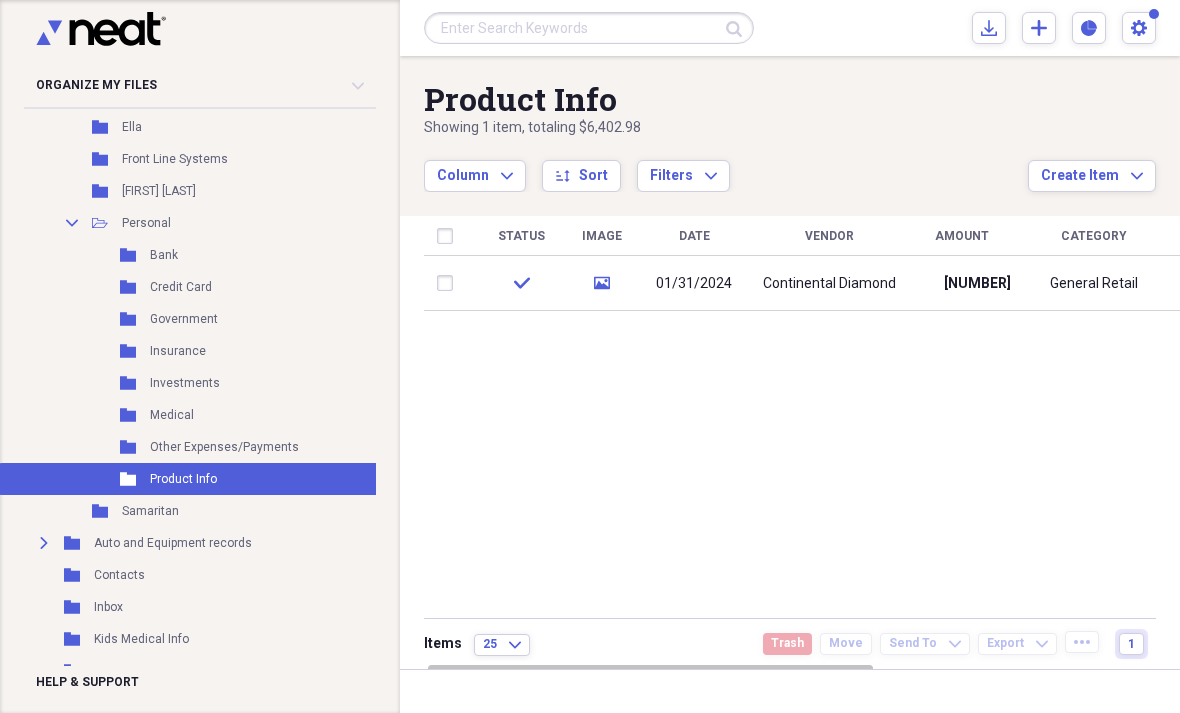 click on "Collapse" at bounding box center (72, 223) 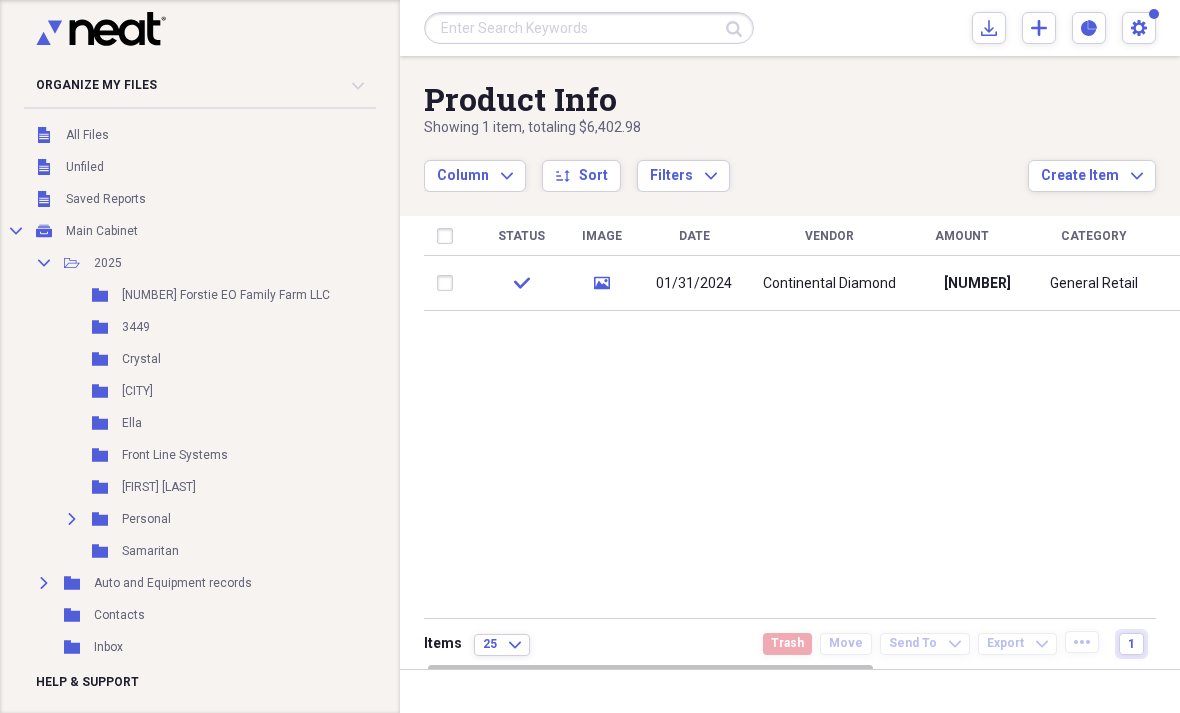 scroll, scrollTop: 29, scrollLeft: 0, axis: vertical 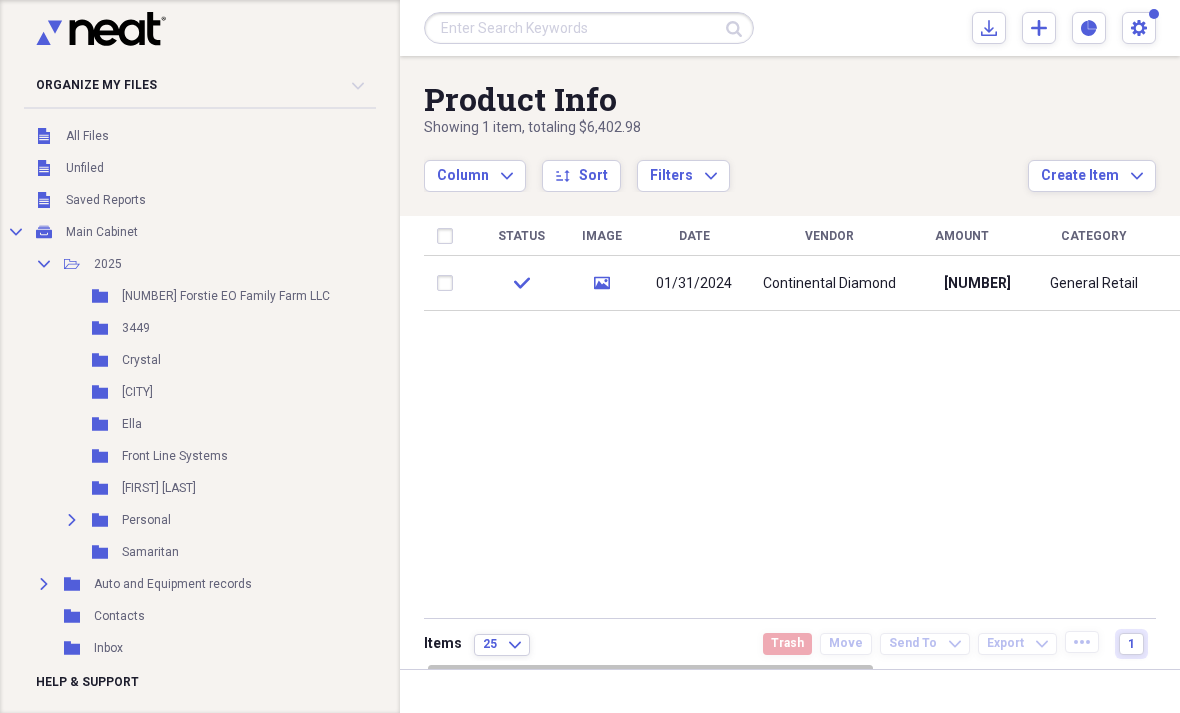 click at bounding box center [589, 28] 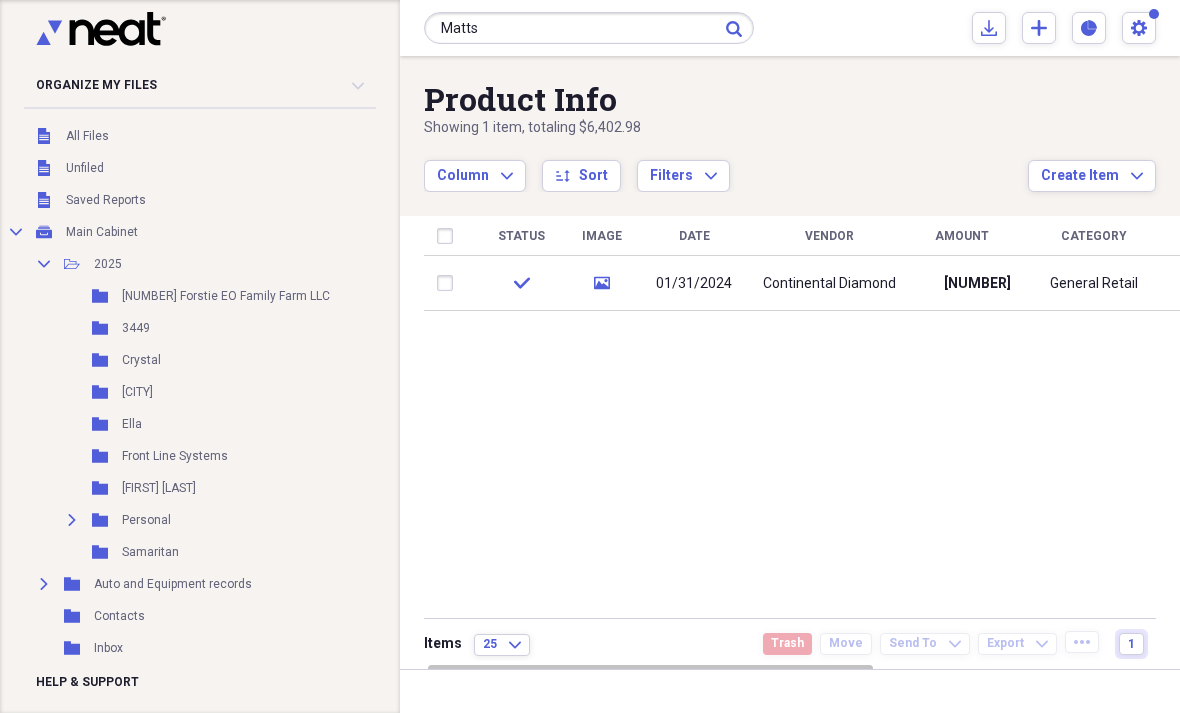 type on "Matts" 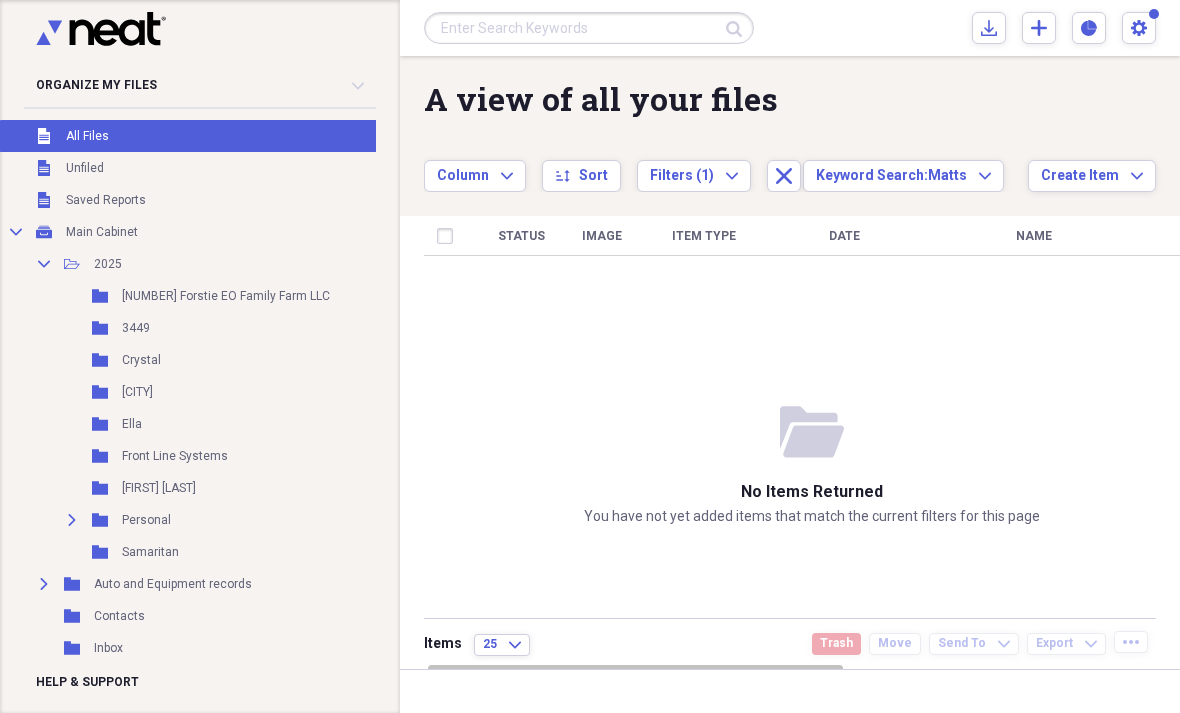 click on "Collapse" at bounding box center [44, 264] 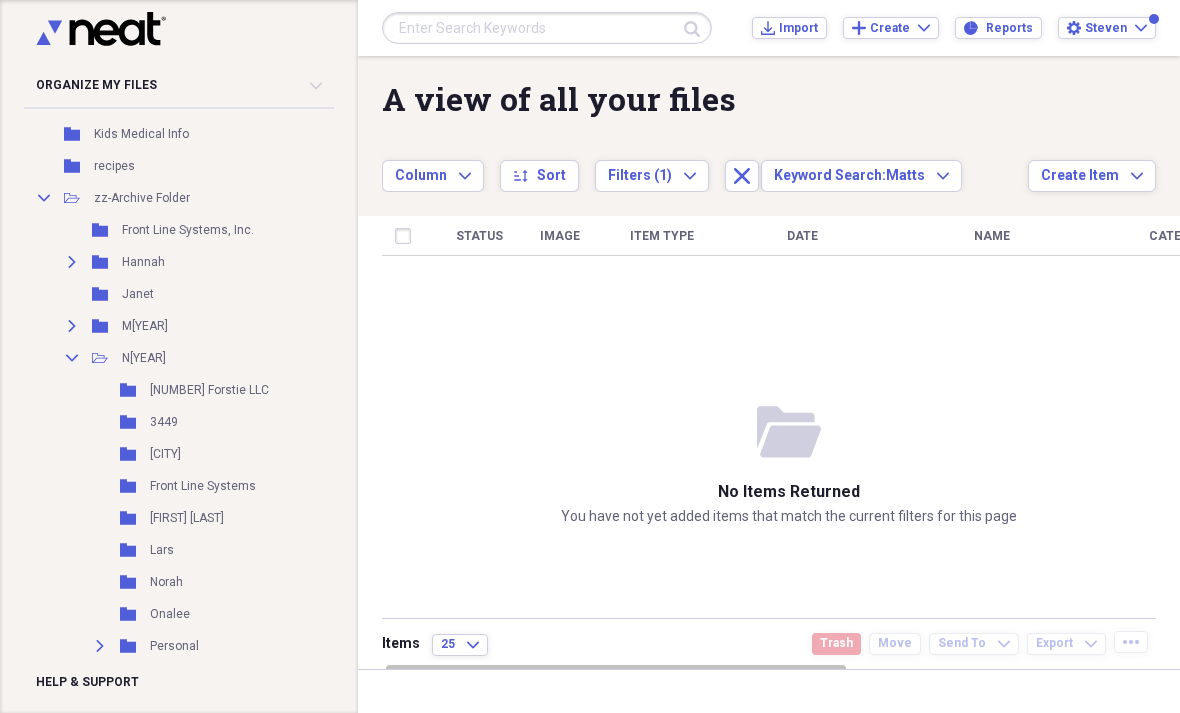 scroll, scrollTop: 294, scrollLeft: 0, axis: vertical 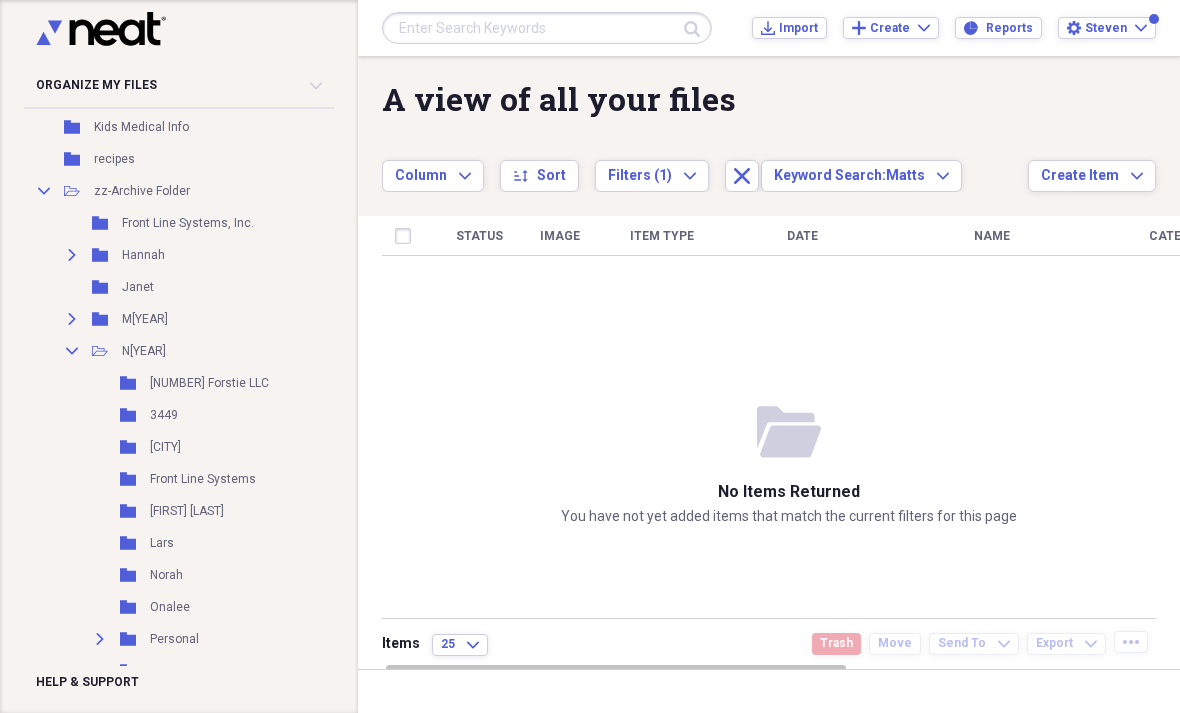 click 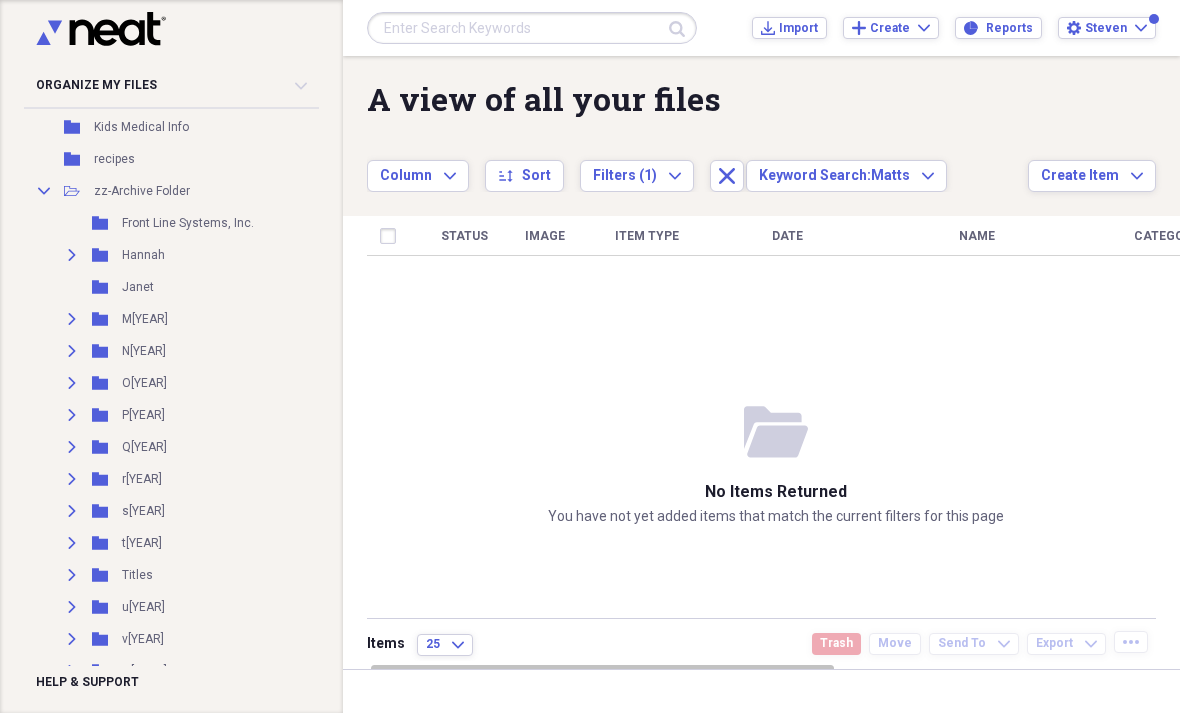 click on "Expand" at bounding box center [72, 319] 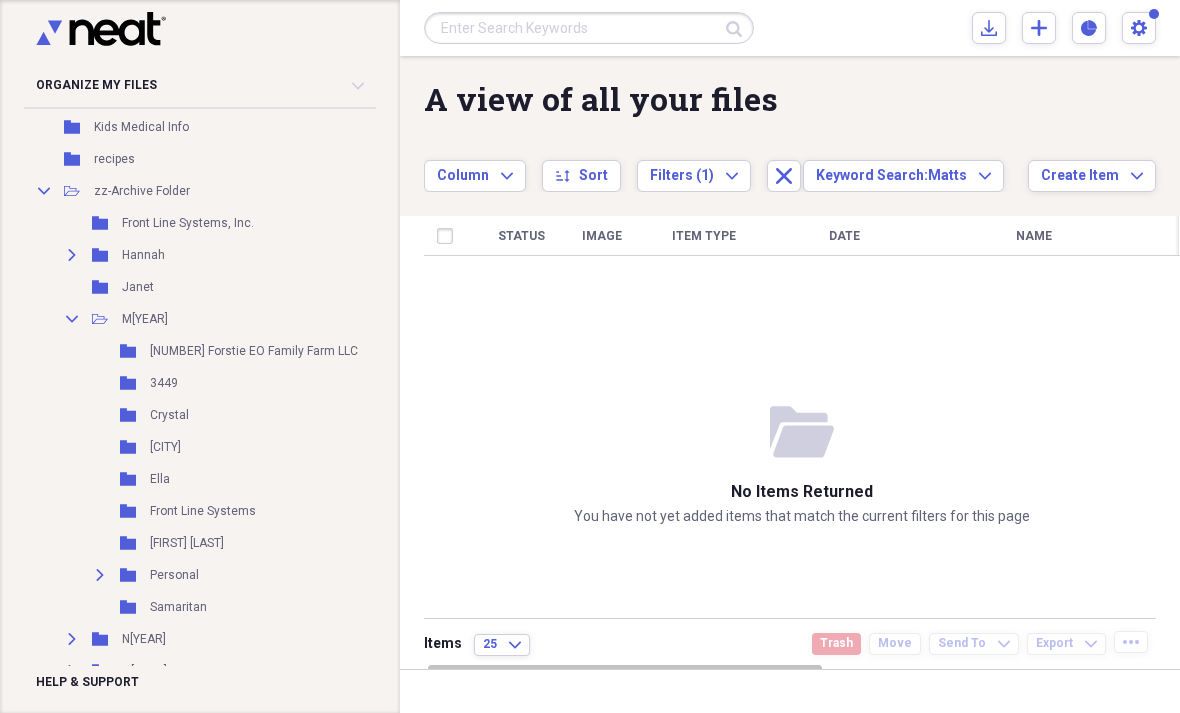 click on "Folder" 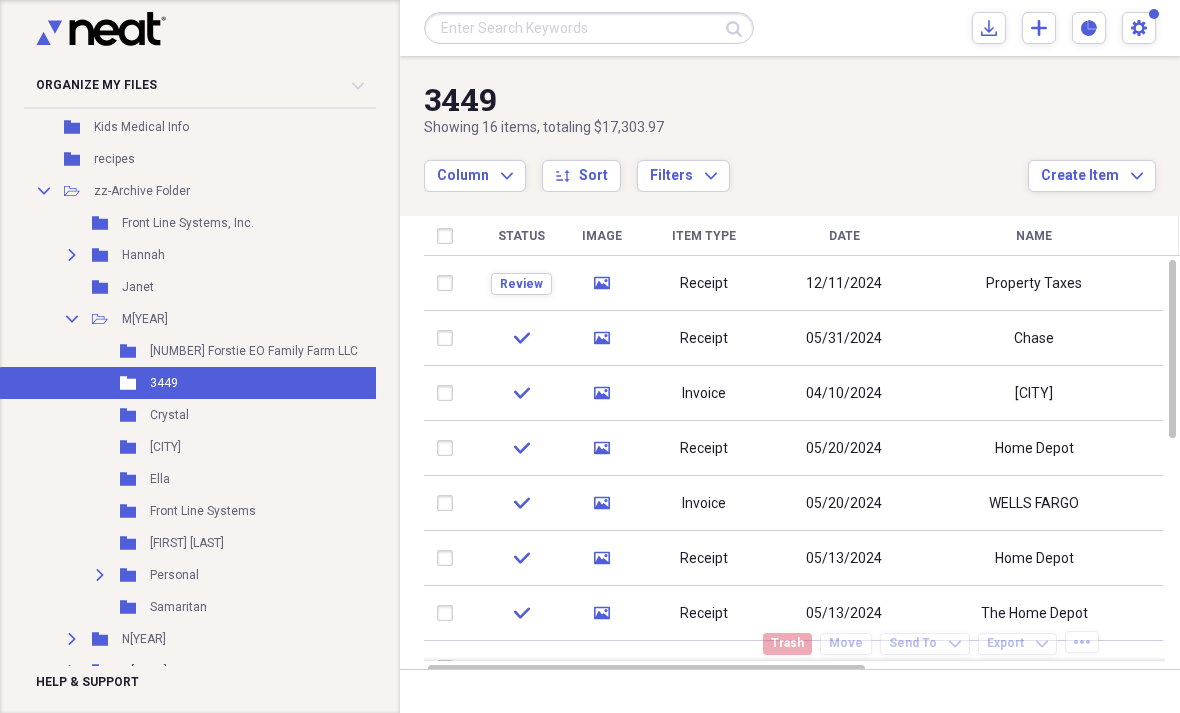 click on "[CITY]" at bounding box center (165, 447) 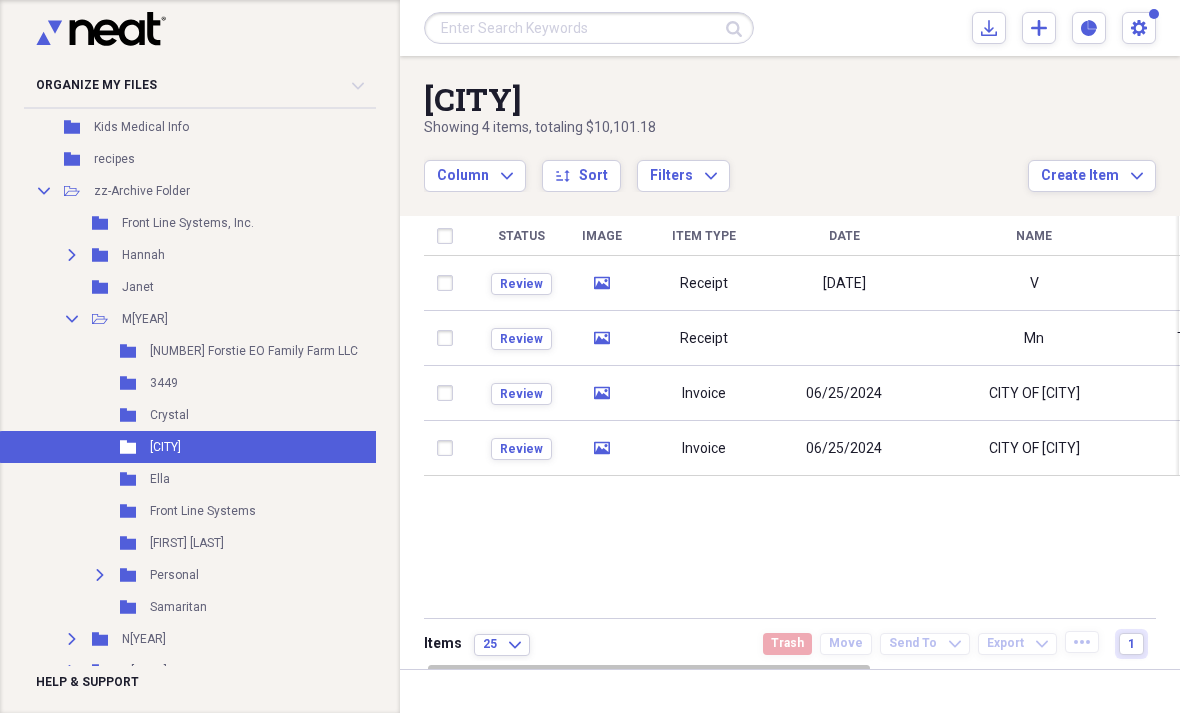 click on "Expand" 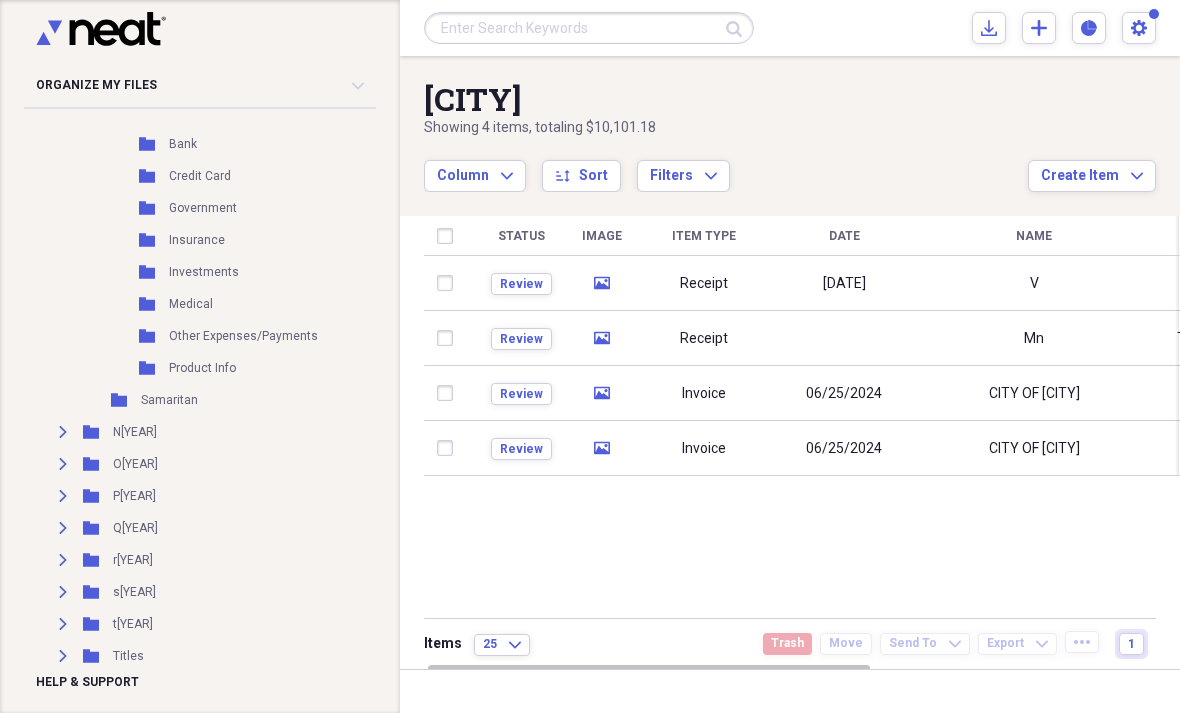 scroll, scrollTop: 760, scrollLeft: 9, axis: both 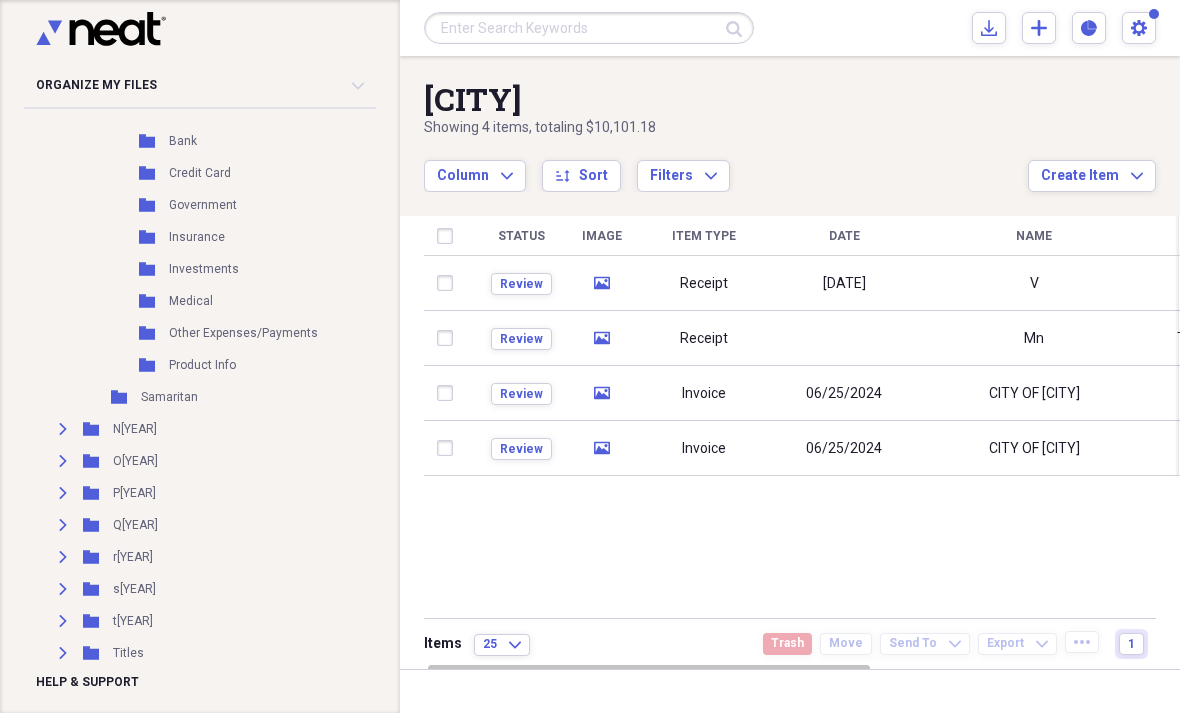 click on "Folder Other Expenses/Payments Add Folder" at bounding box center [200, 333] 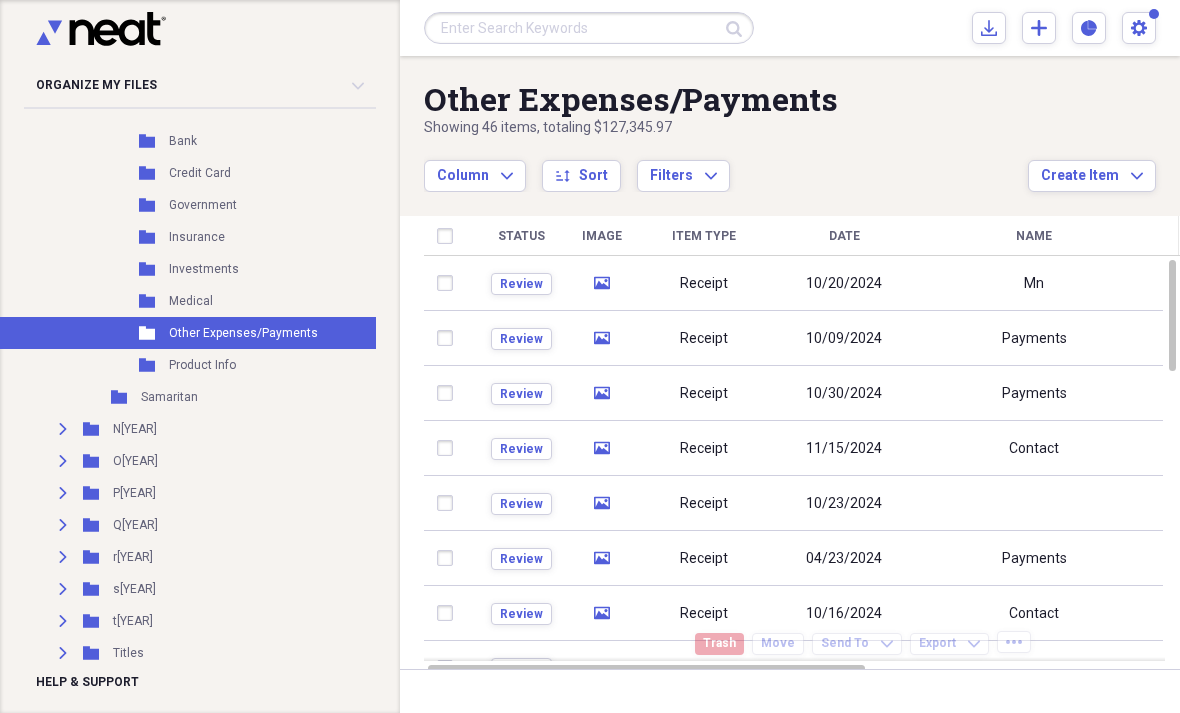 click on "Payments" at bounding box center [1034, 338] 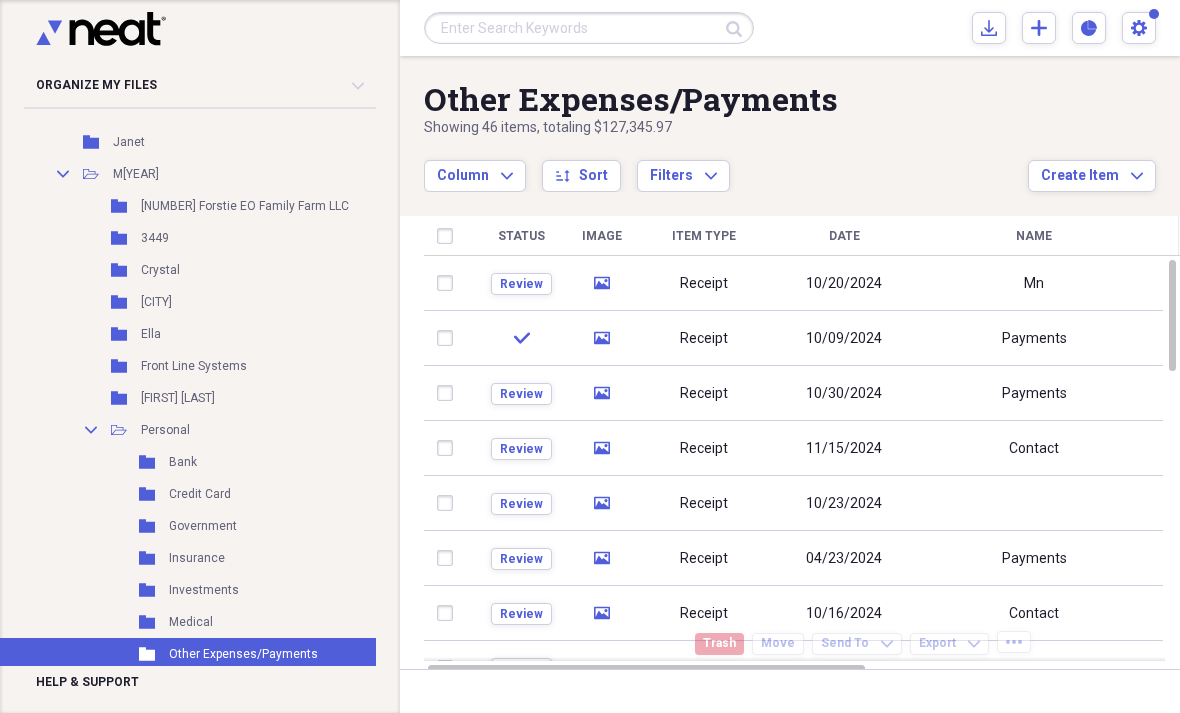 scroll, scrollTop: 438, scrollLeft: 9, axis: both 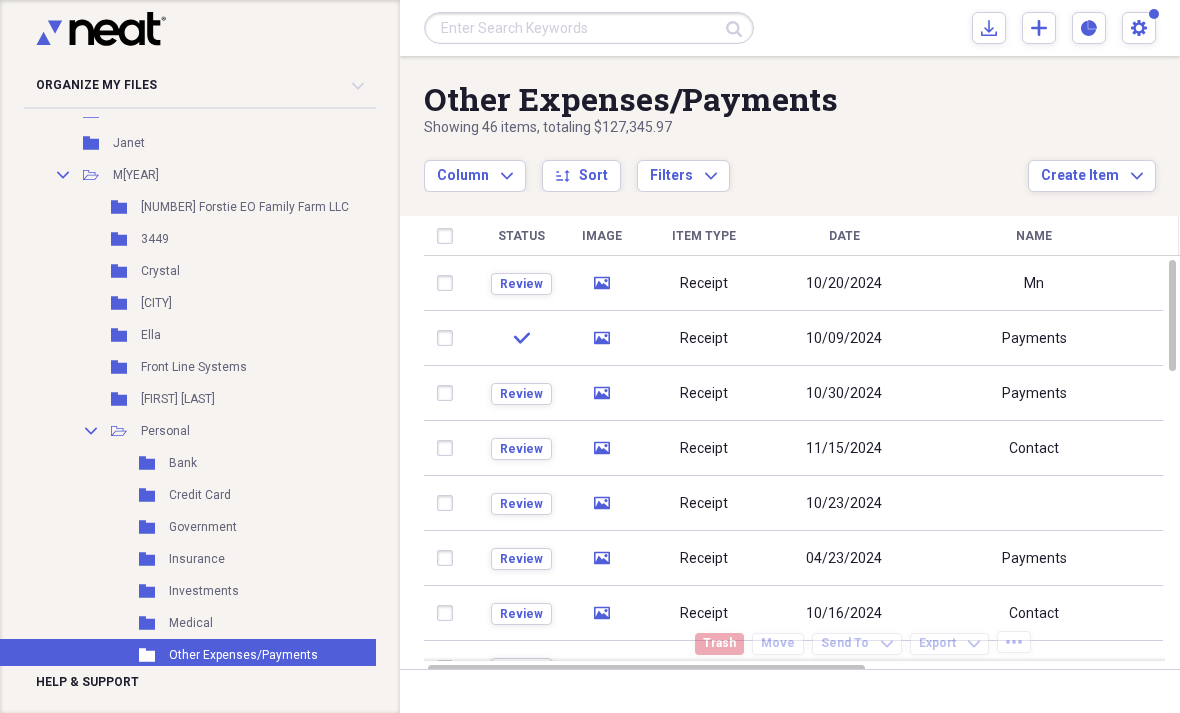 click on "Collapse" 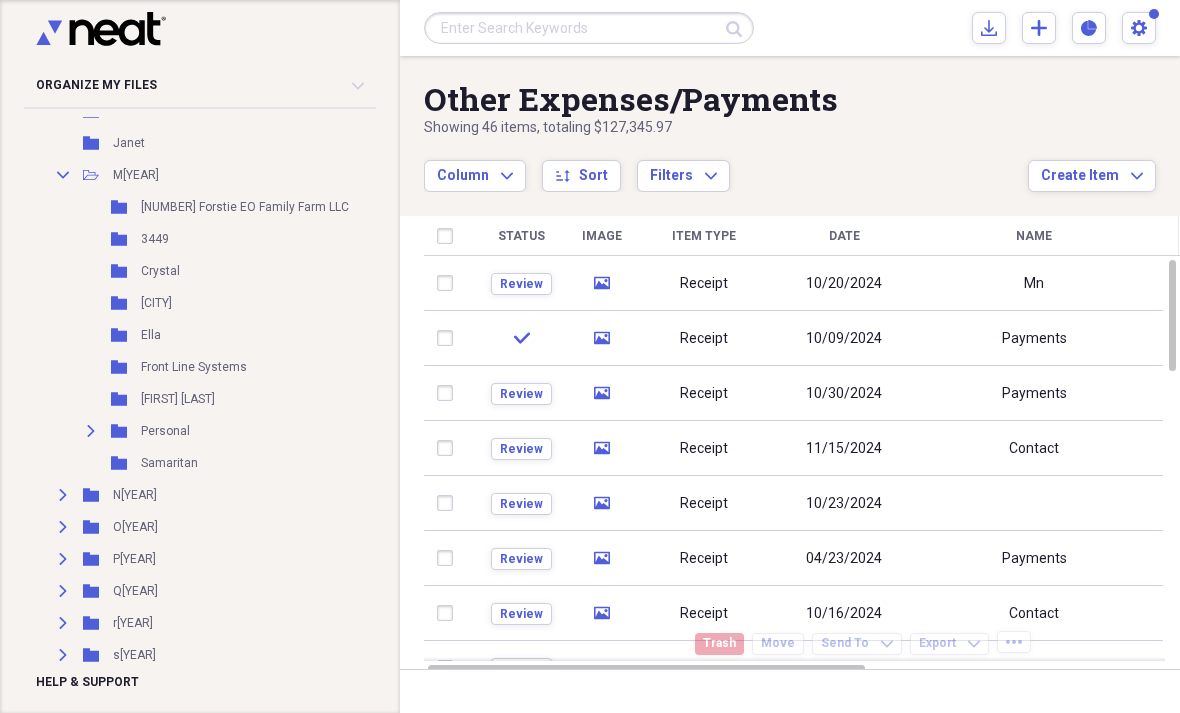 click on "Collapse" 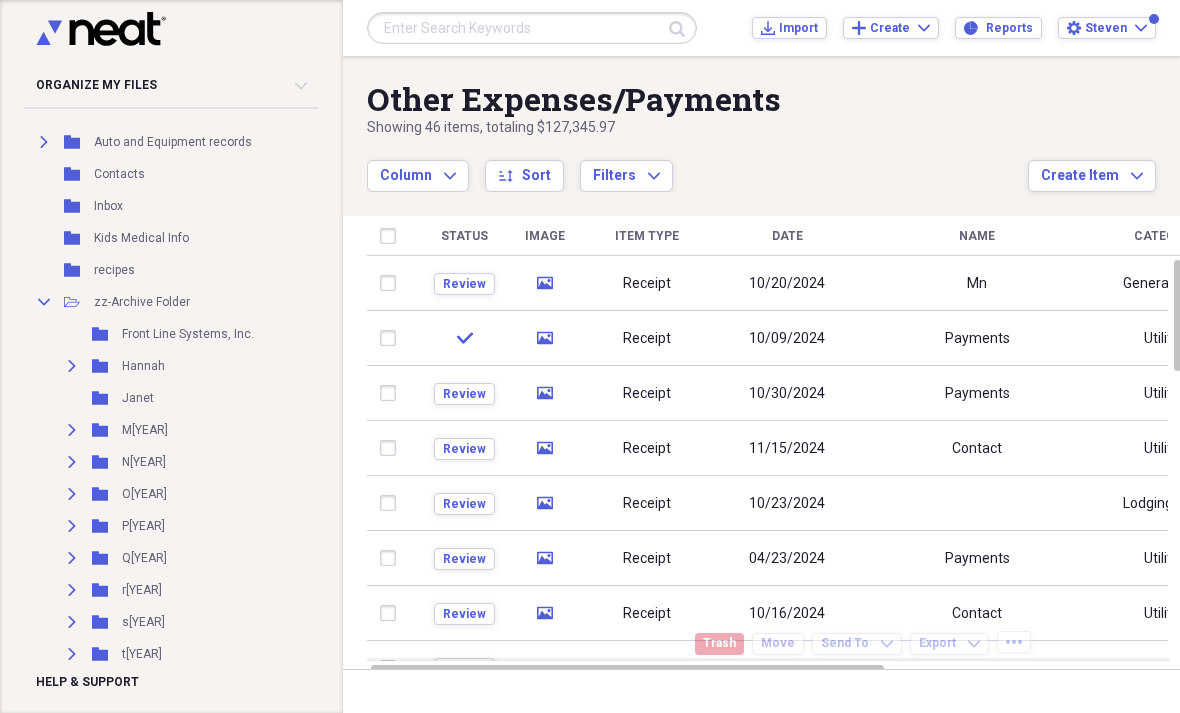 scroll, scrollTop: 151, scrollLeft: 0, axis: vertical 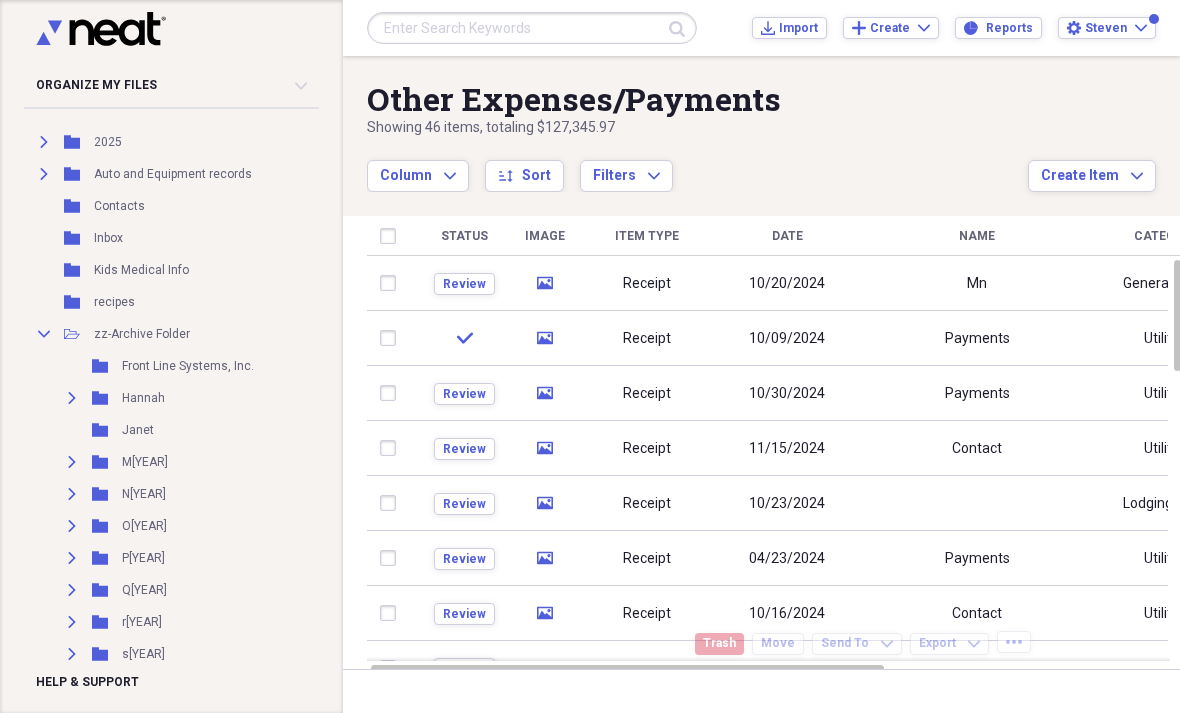 click on "Collapse" 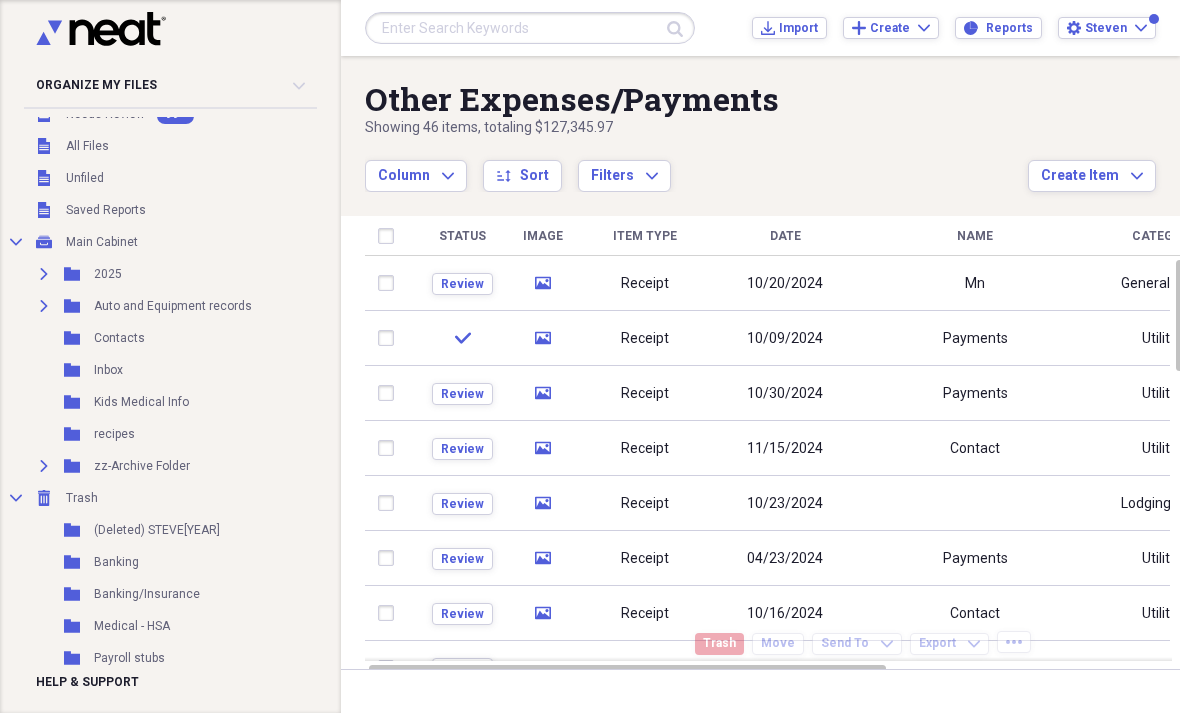 click on "Collapse" 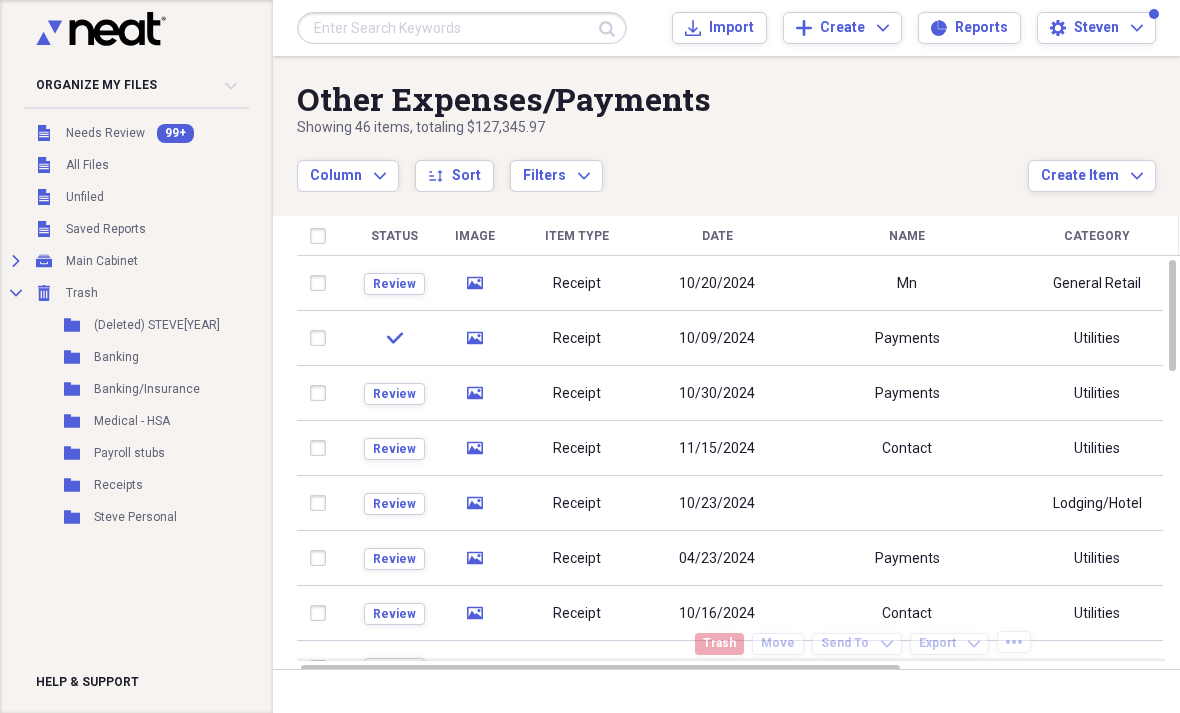 scroll, scrollTop: 0, scrollLeft: 0, axis: both 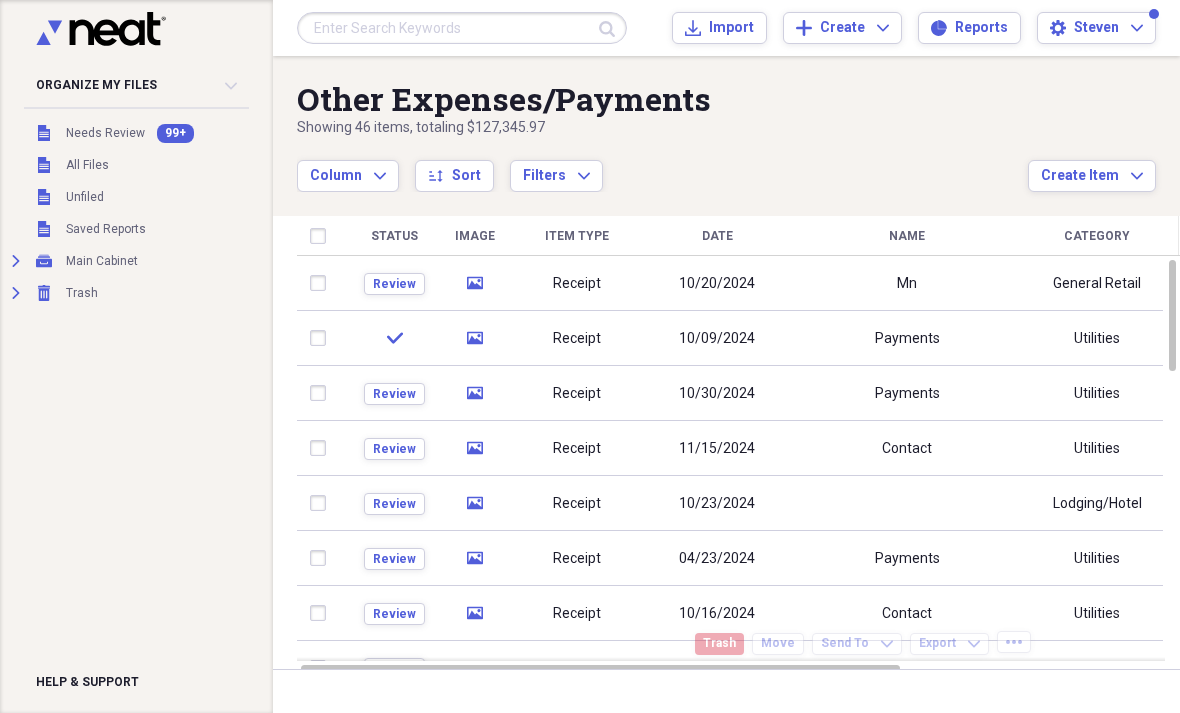 click on "Expand" at bounding box center [16, 293] 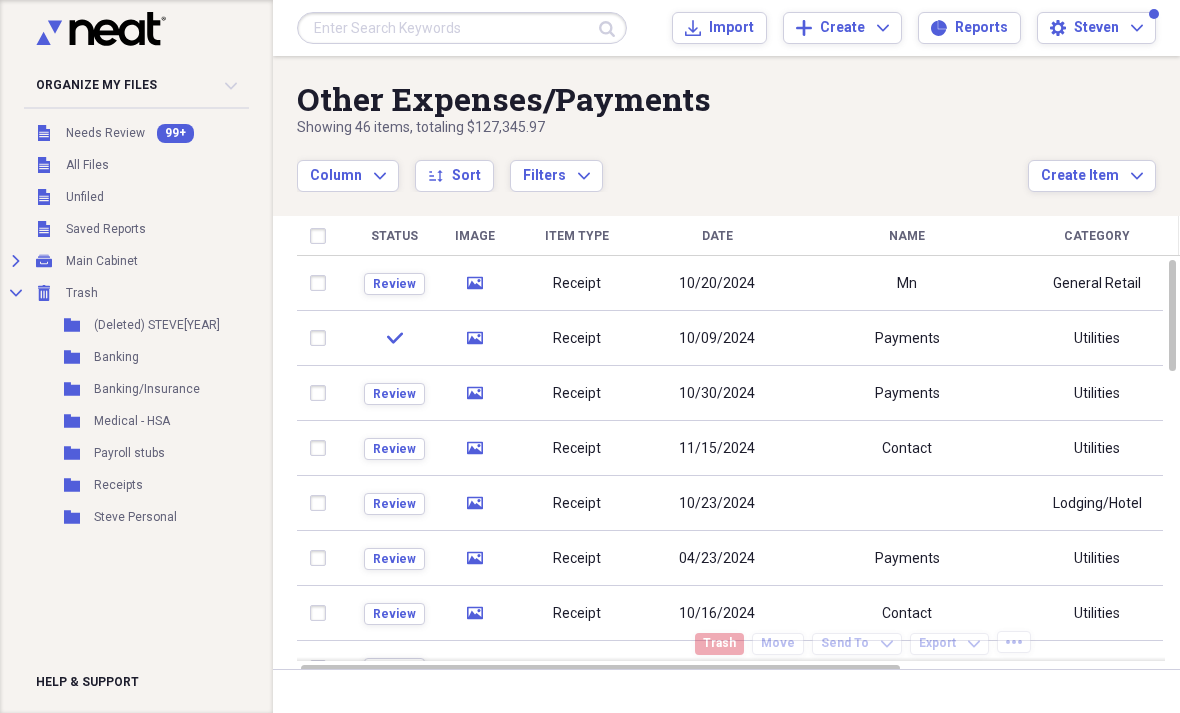 click on "Collapse" at bounding box center (16, 293) 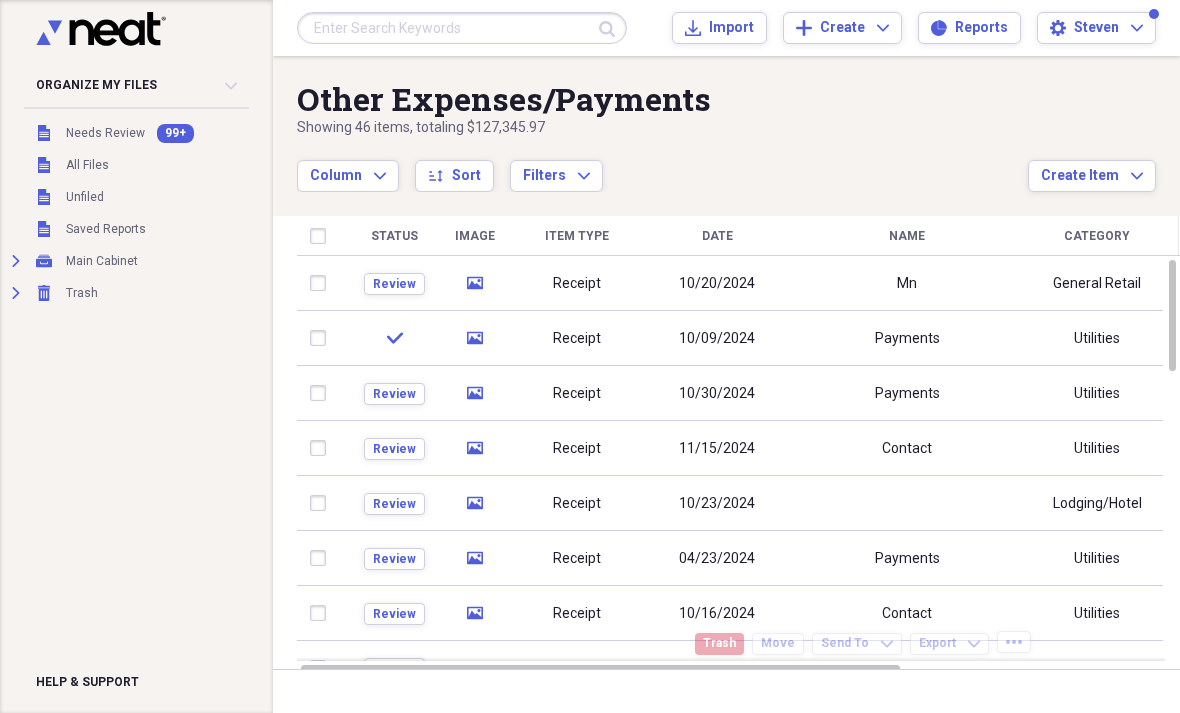 click on "Expand" 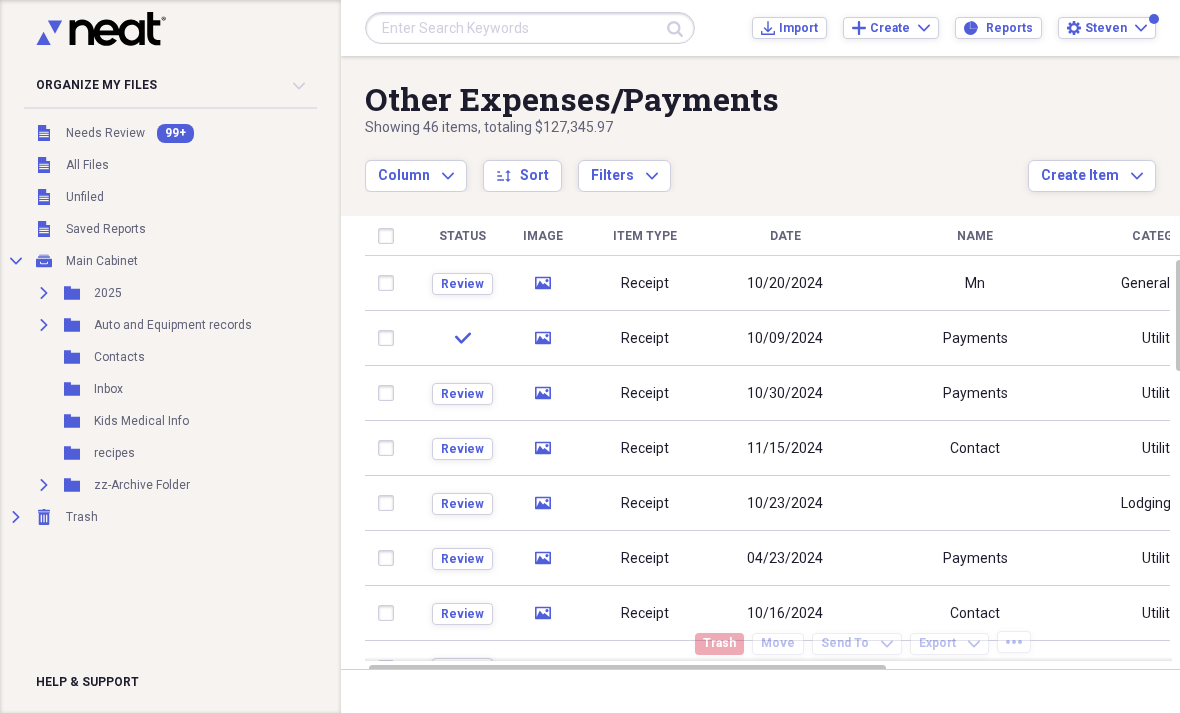 click on "Mn" at bounding box center (975, 283) 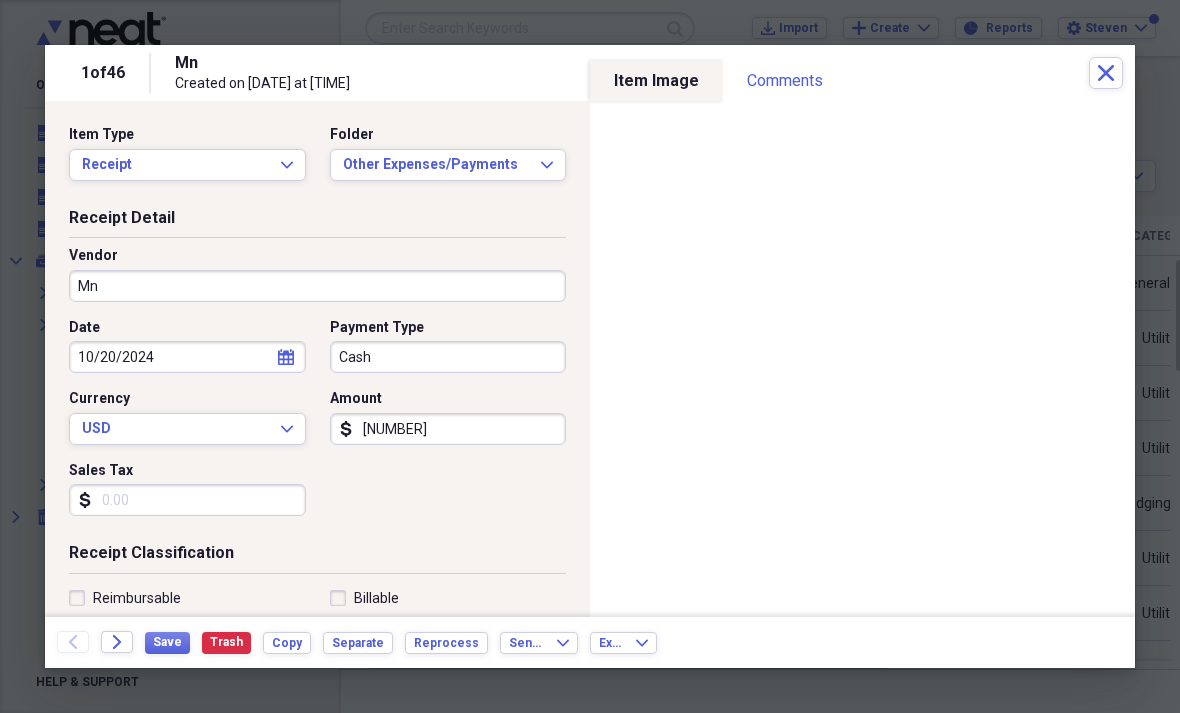 click 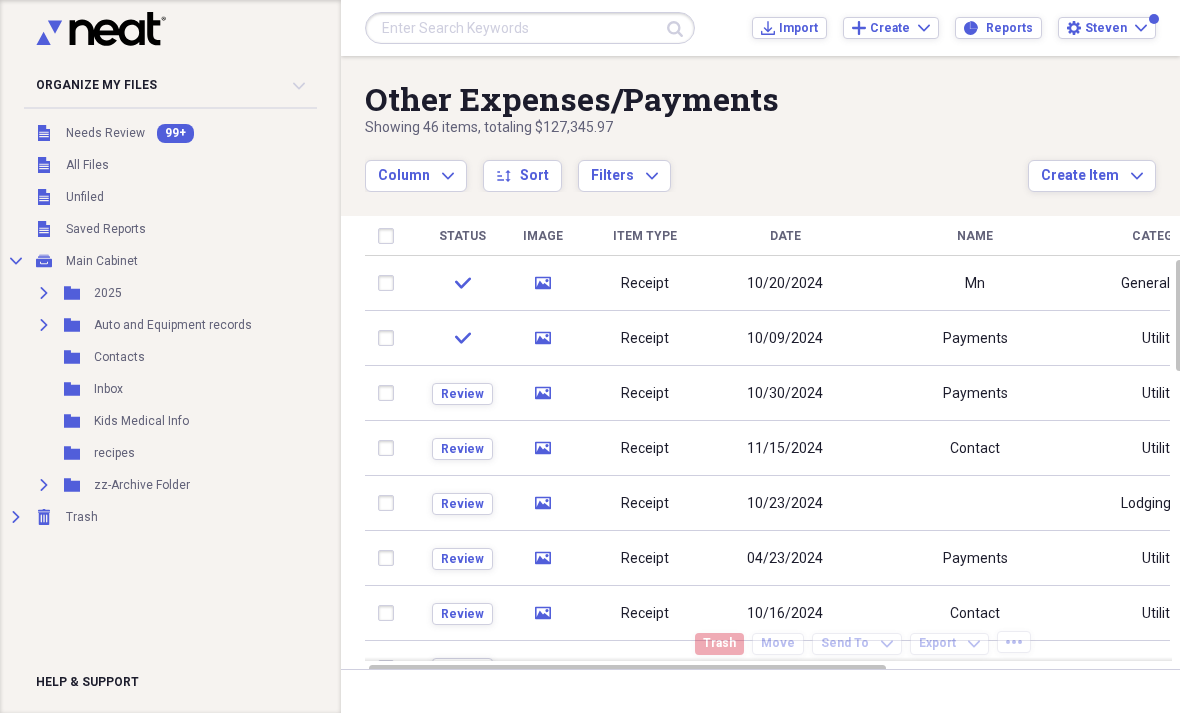 click 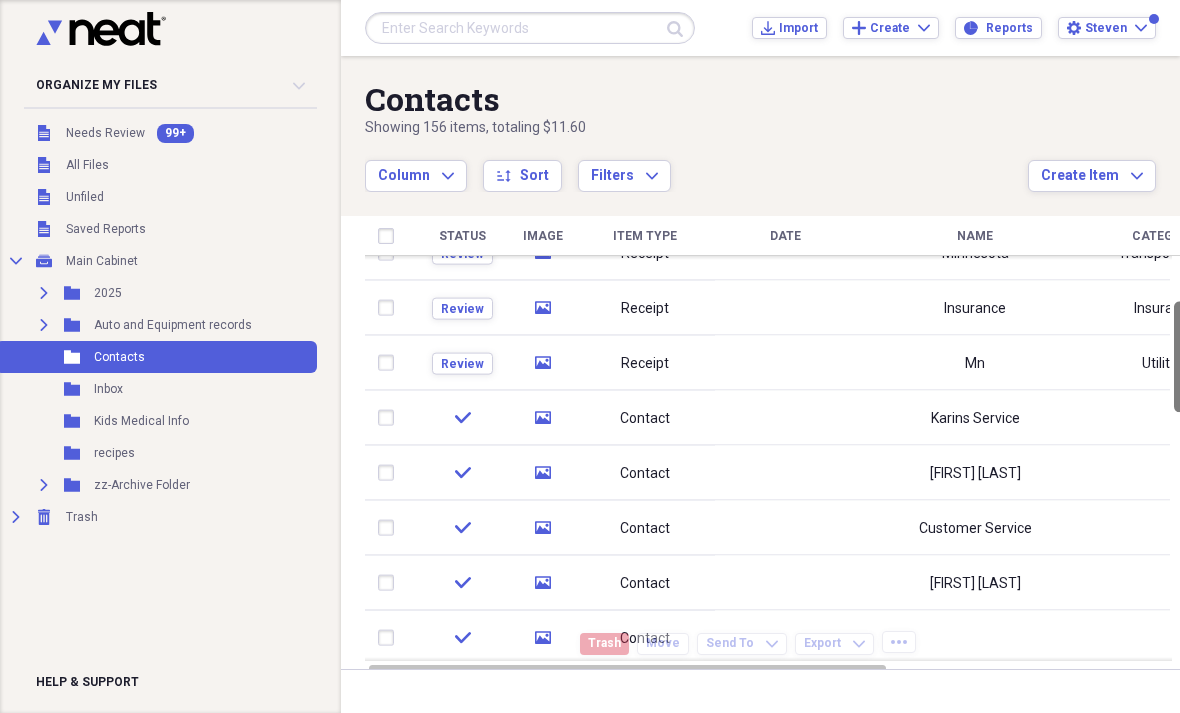 click at bounding box center (530, 28) 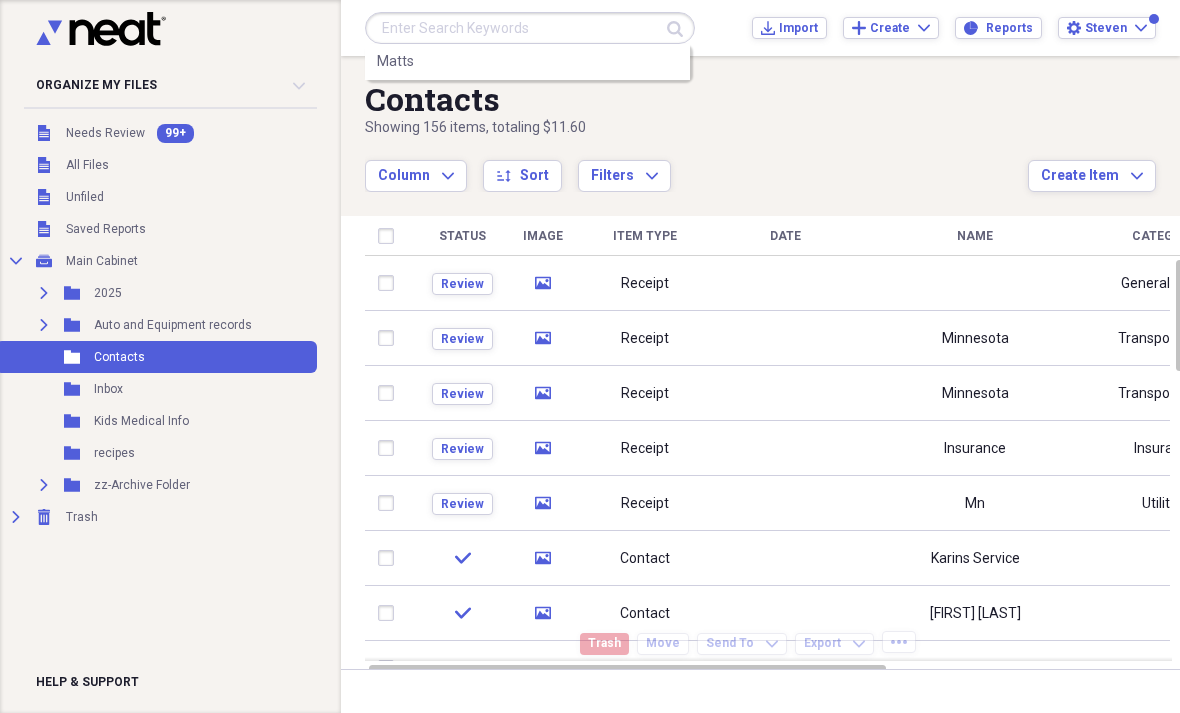 click on "Matts" at bounding box center [395, 62] 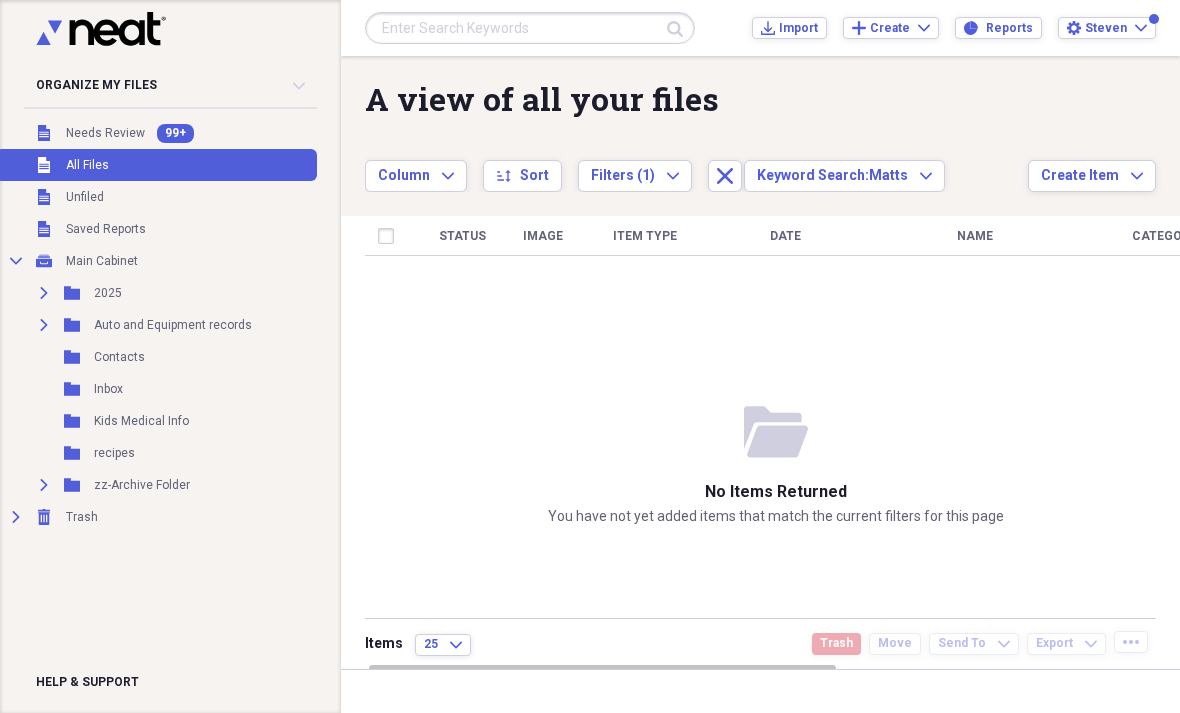 click at bounding box center [530, 28] 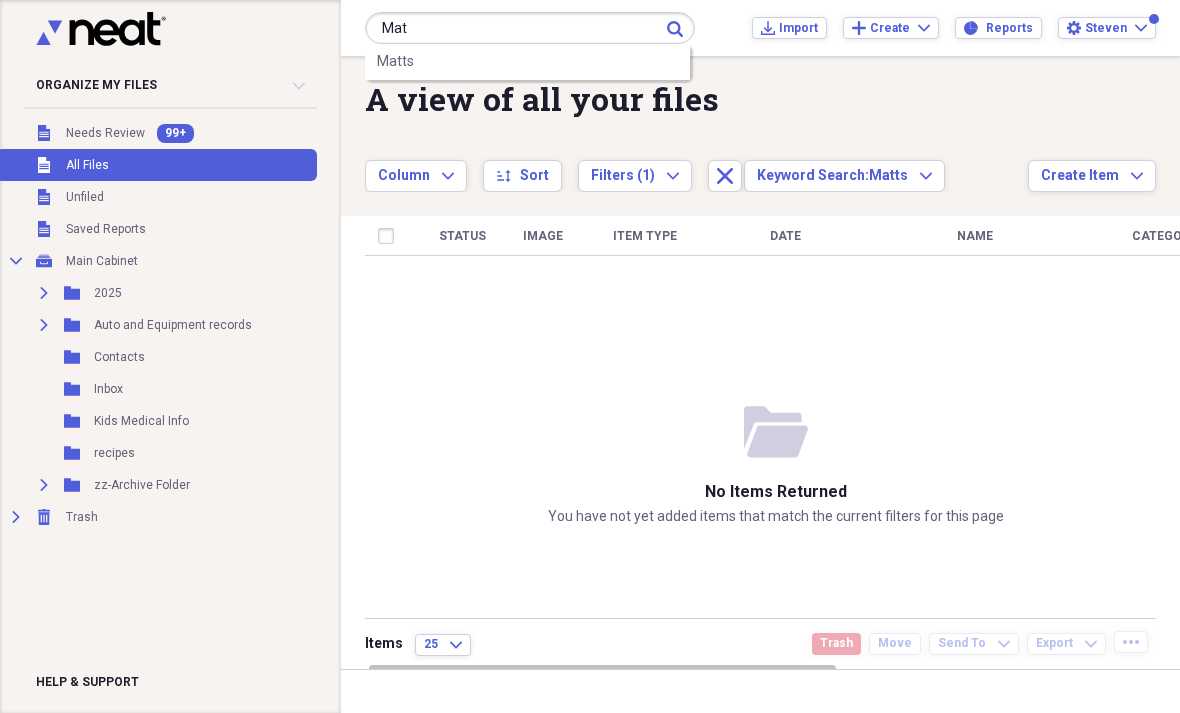 type on "Mat" 